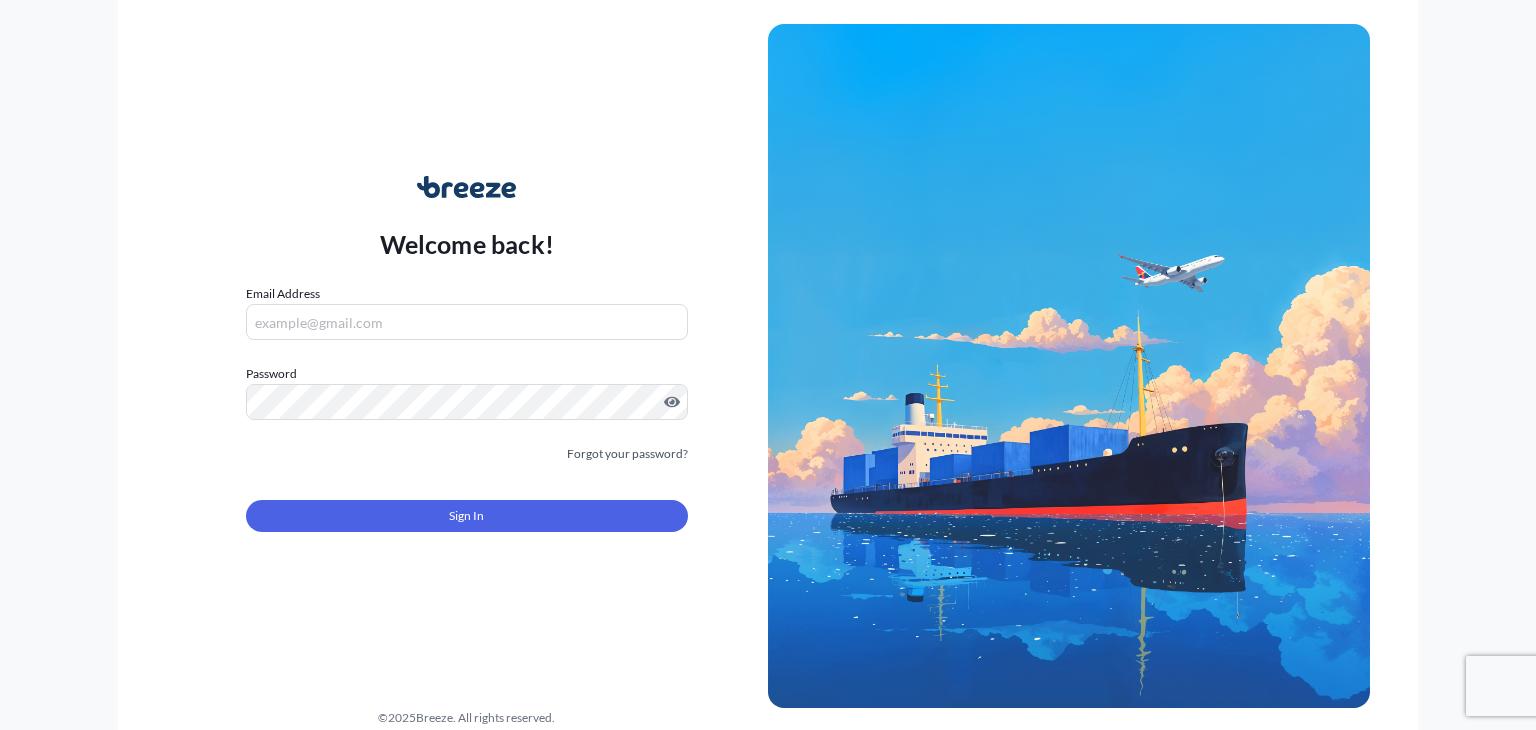 scroll, scrollTop: 0, scrollLeft: 0, axis: both 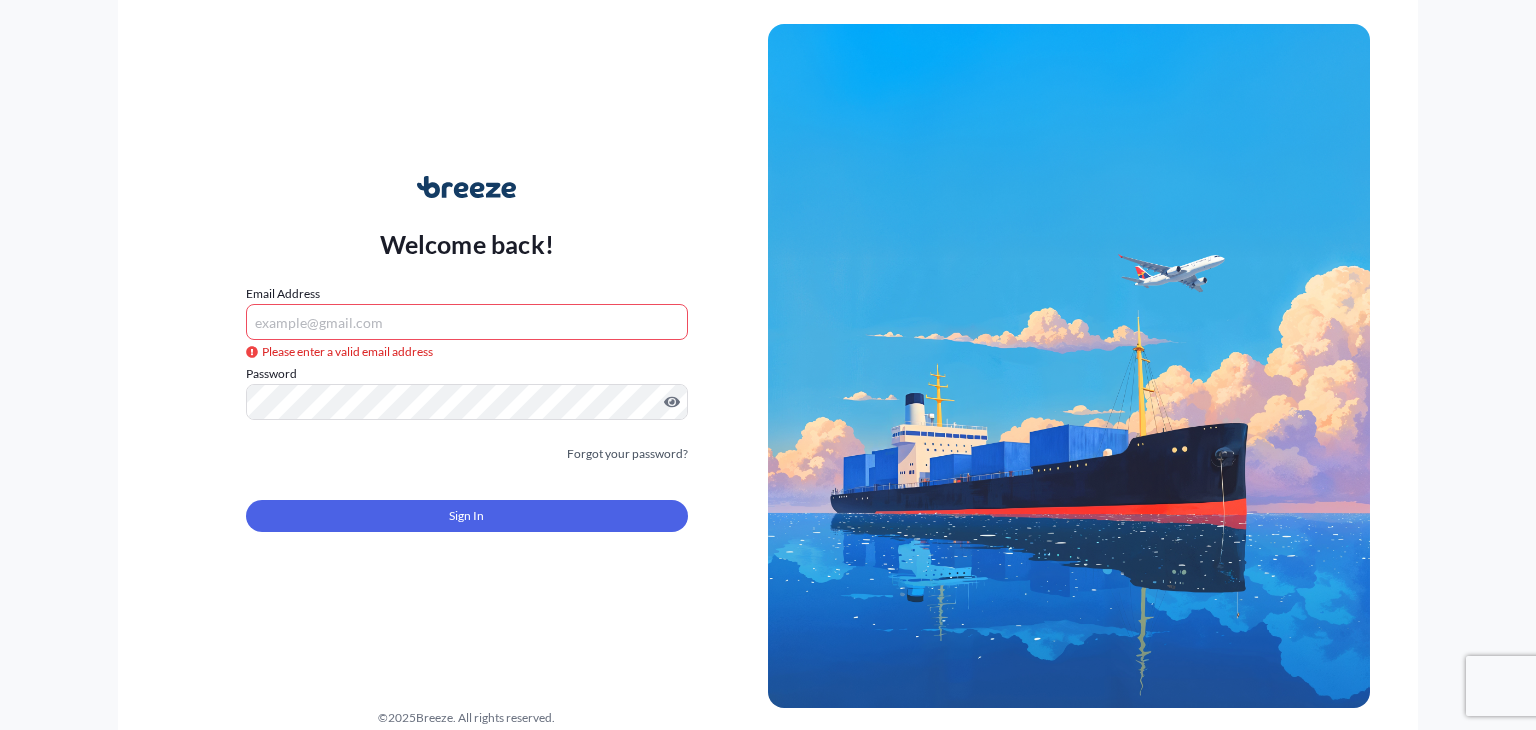 type on "[EMAIL]" 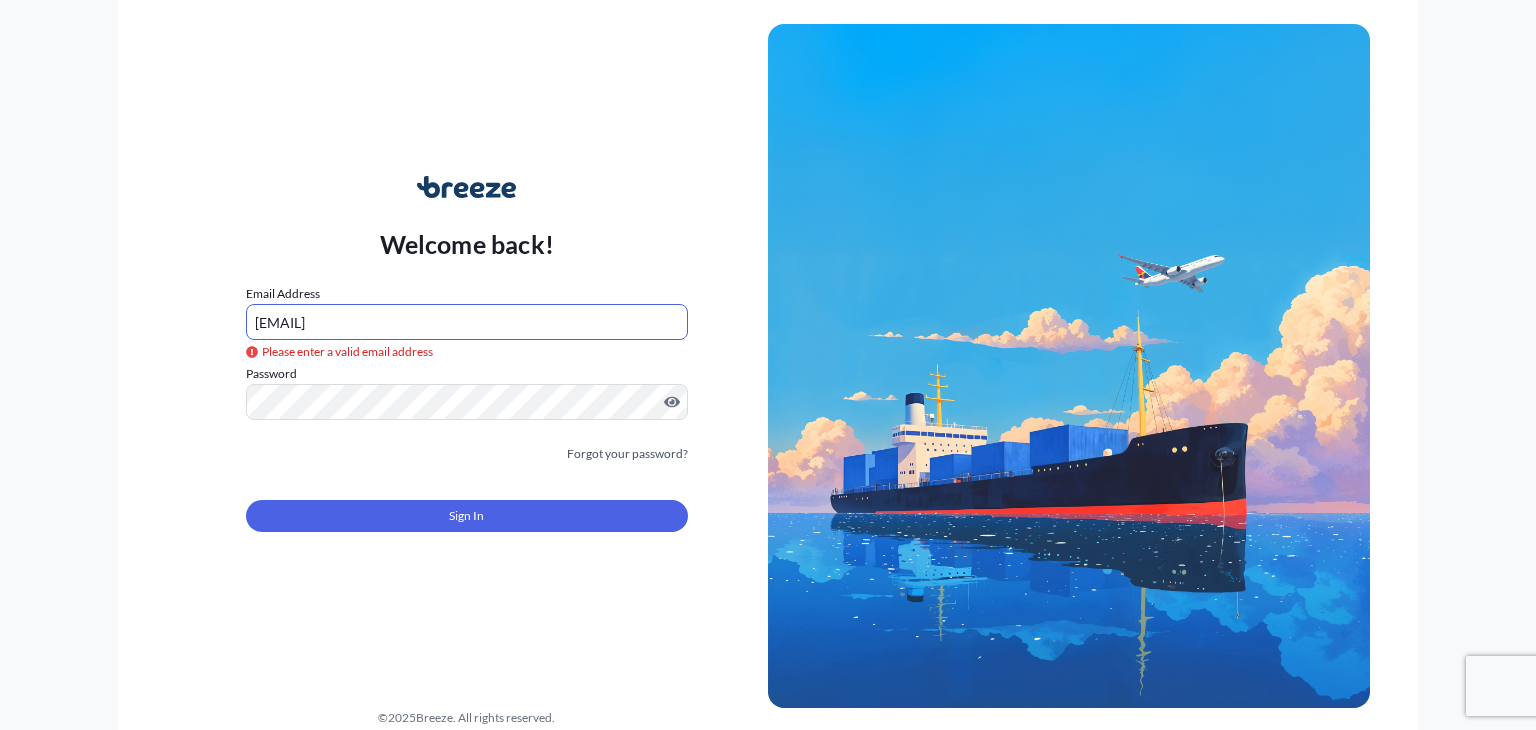 click on "Sign In" at bounding box center (467, 516) 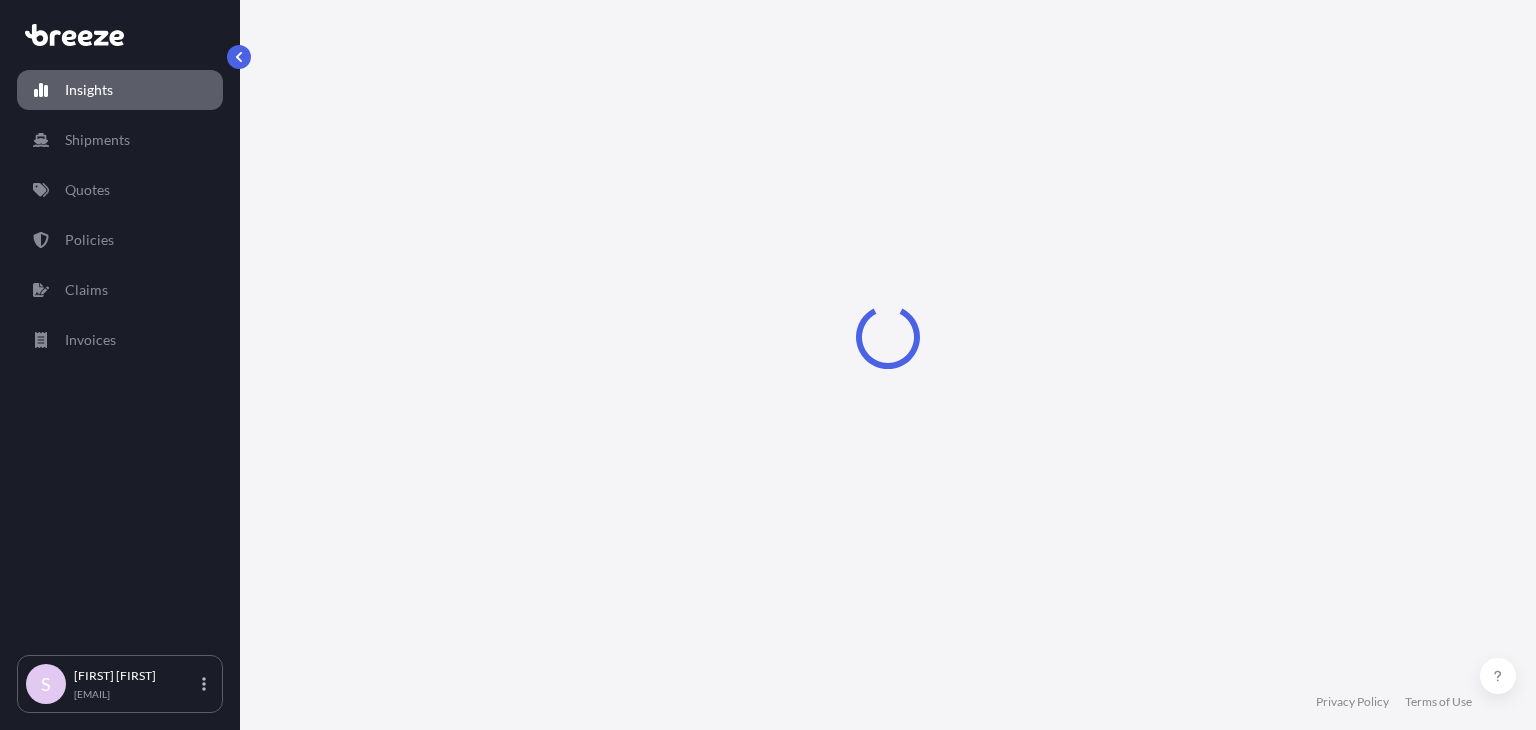 select on "2025" 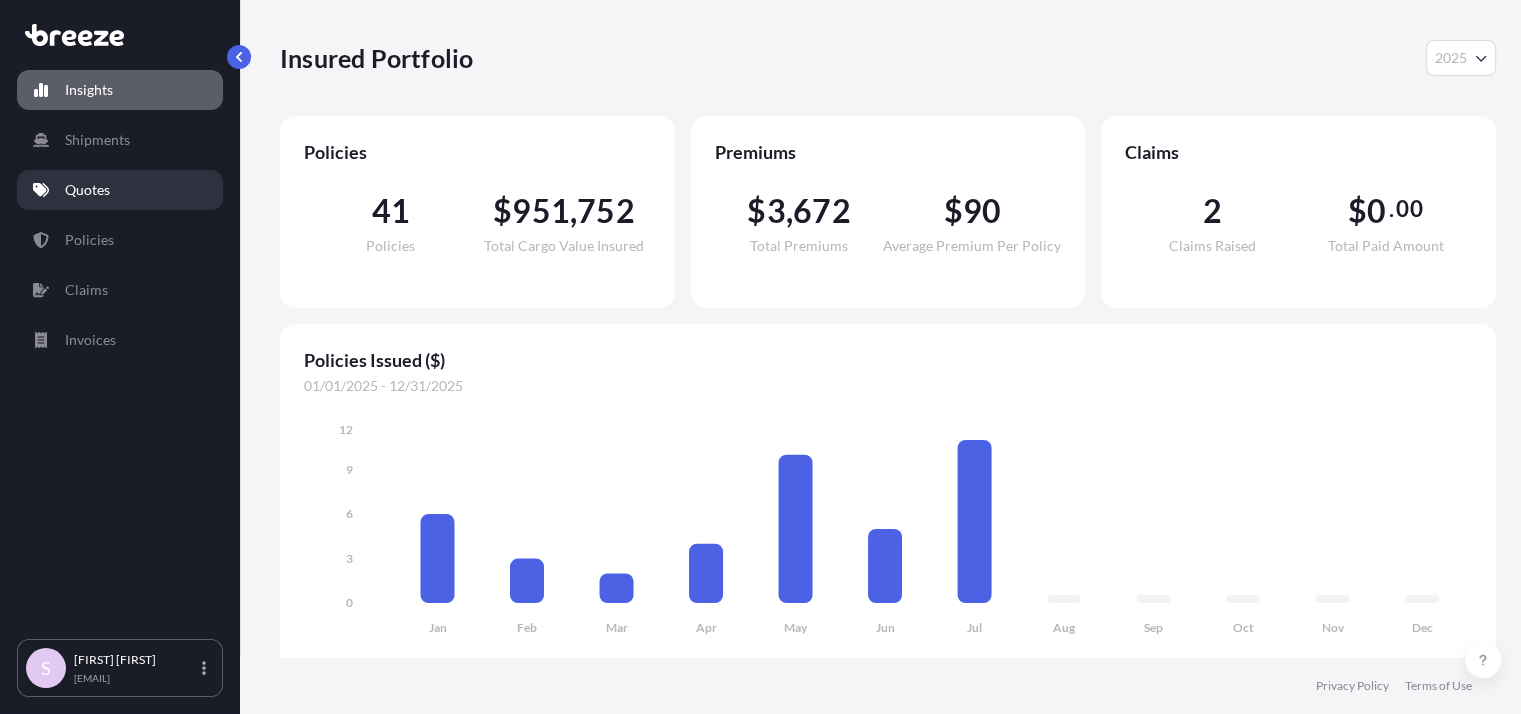 click on "Quotes" at bounding box center (120, 190) 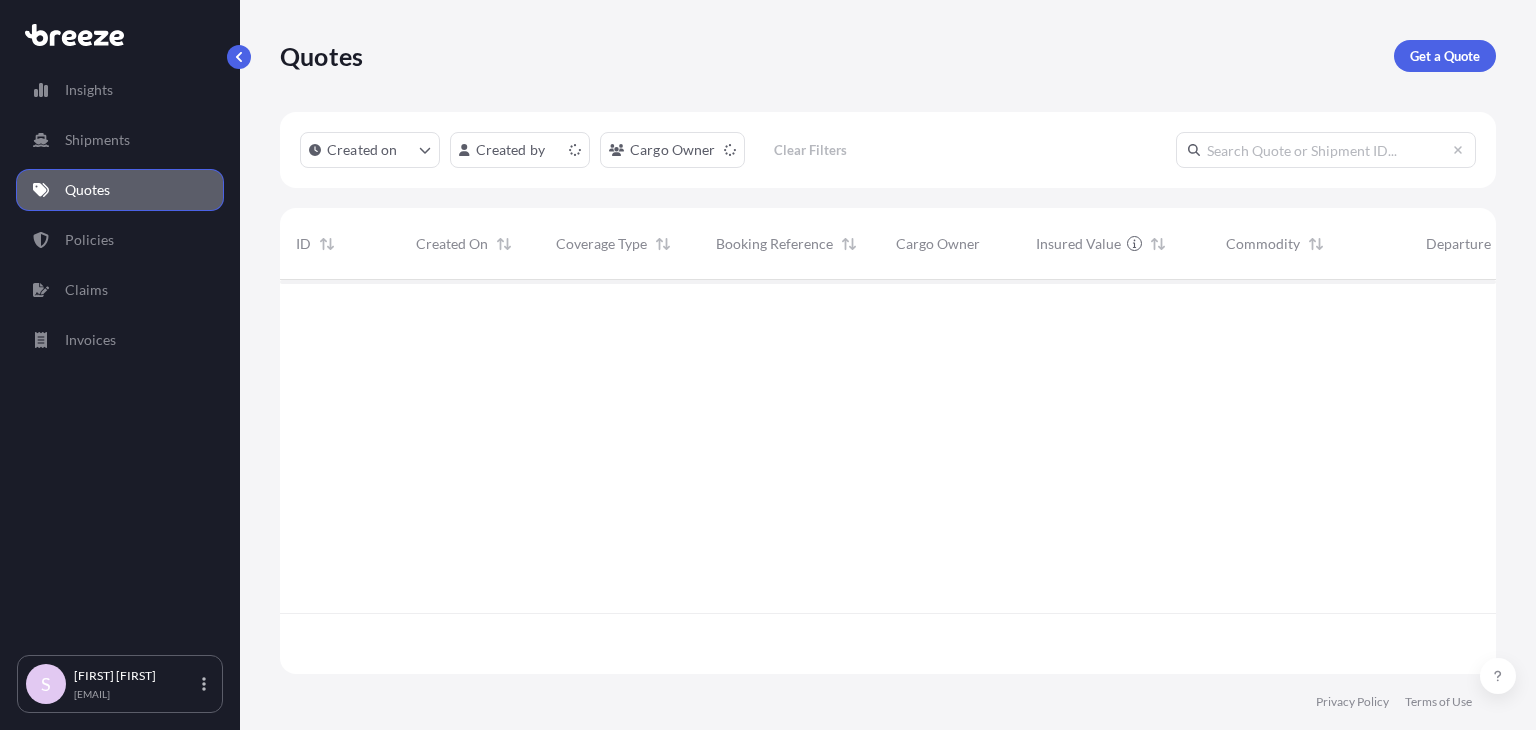 scroll, scrollTop: 389, scrollLeft: 1200, axis: both 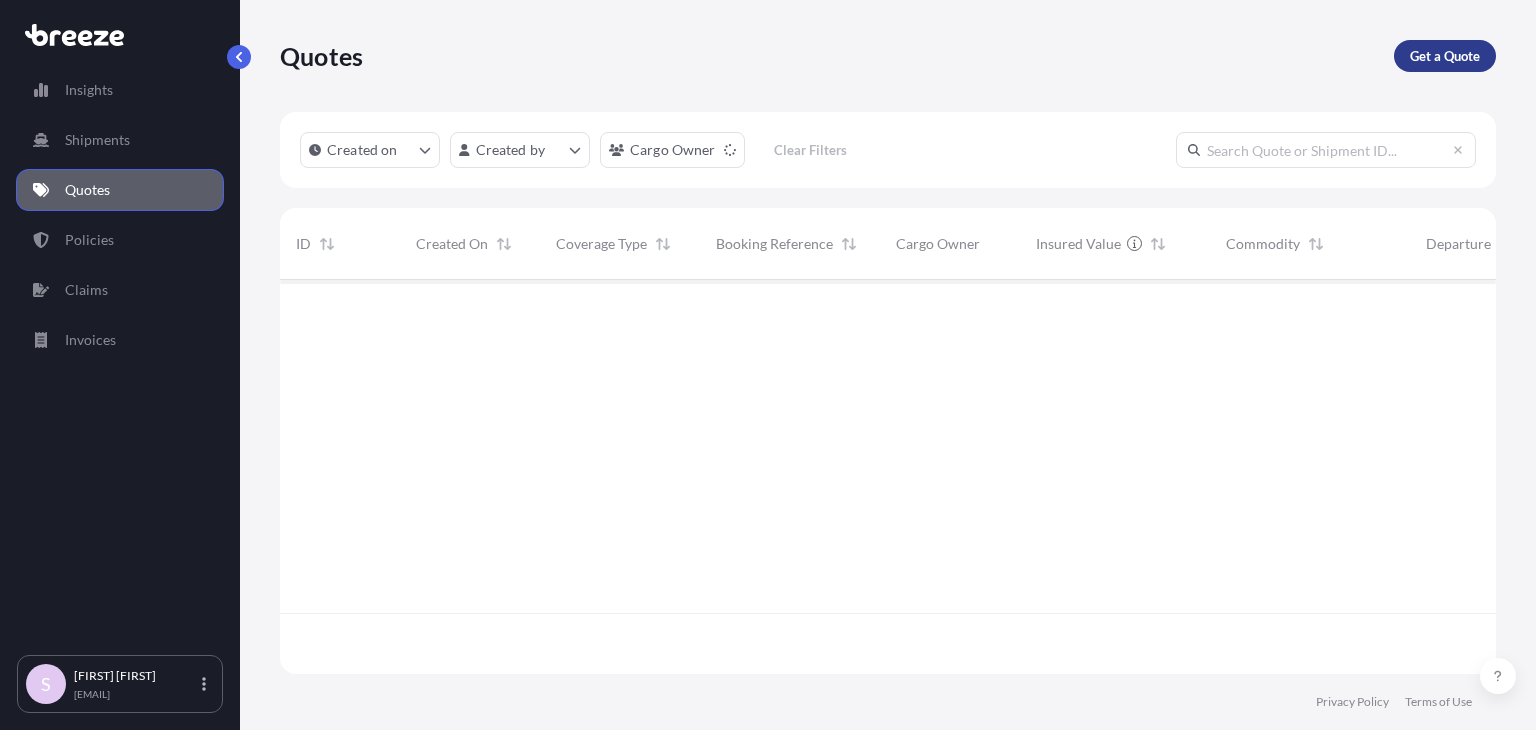 click on "Get a Quote" at bounding box center (1445, 56) 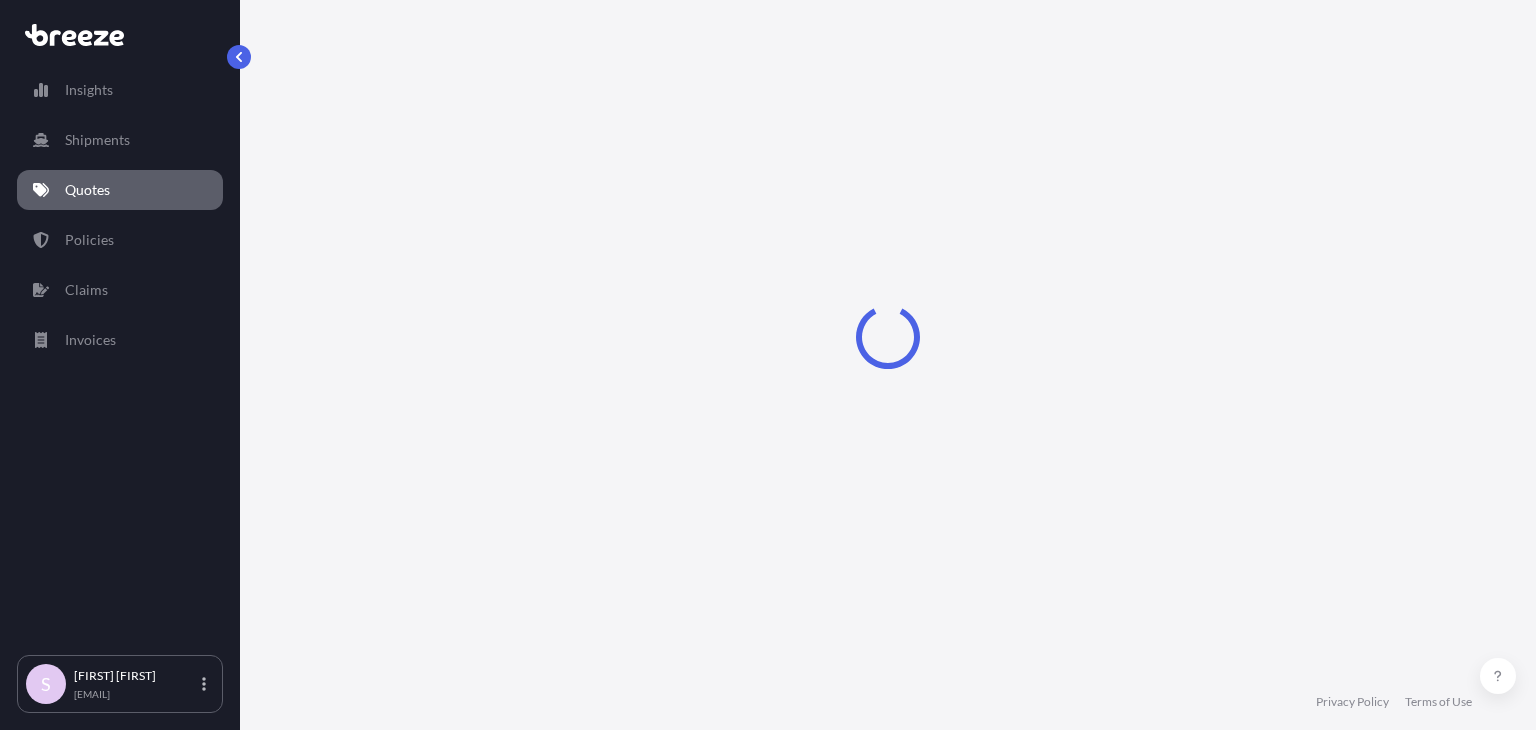 scroll, scrollTop: 32, scrollLeft: 0, axis: vertical 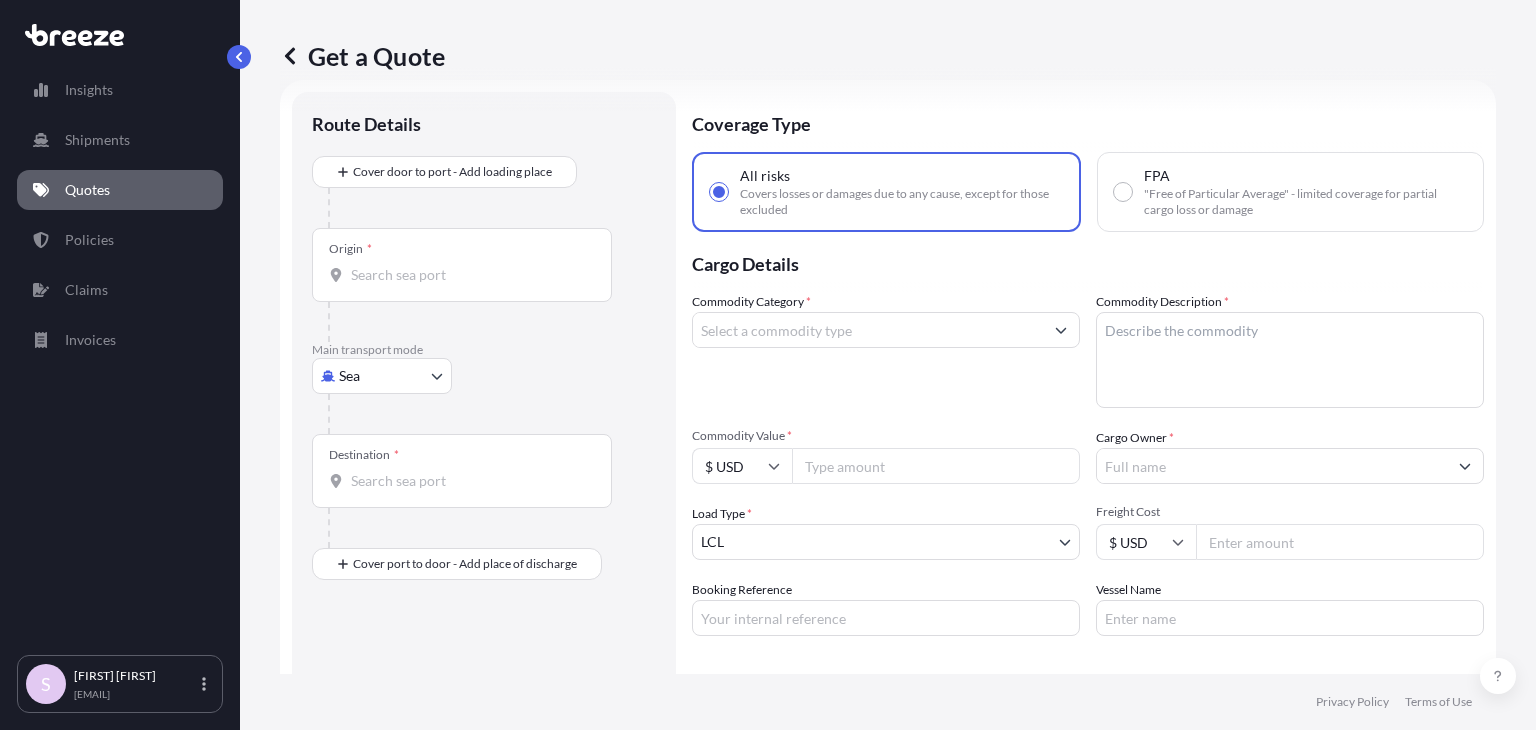 click on ""Free of Particular Average" - limited coverage for partial cargo loss or damage" at bounding box center (1305, 202) 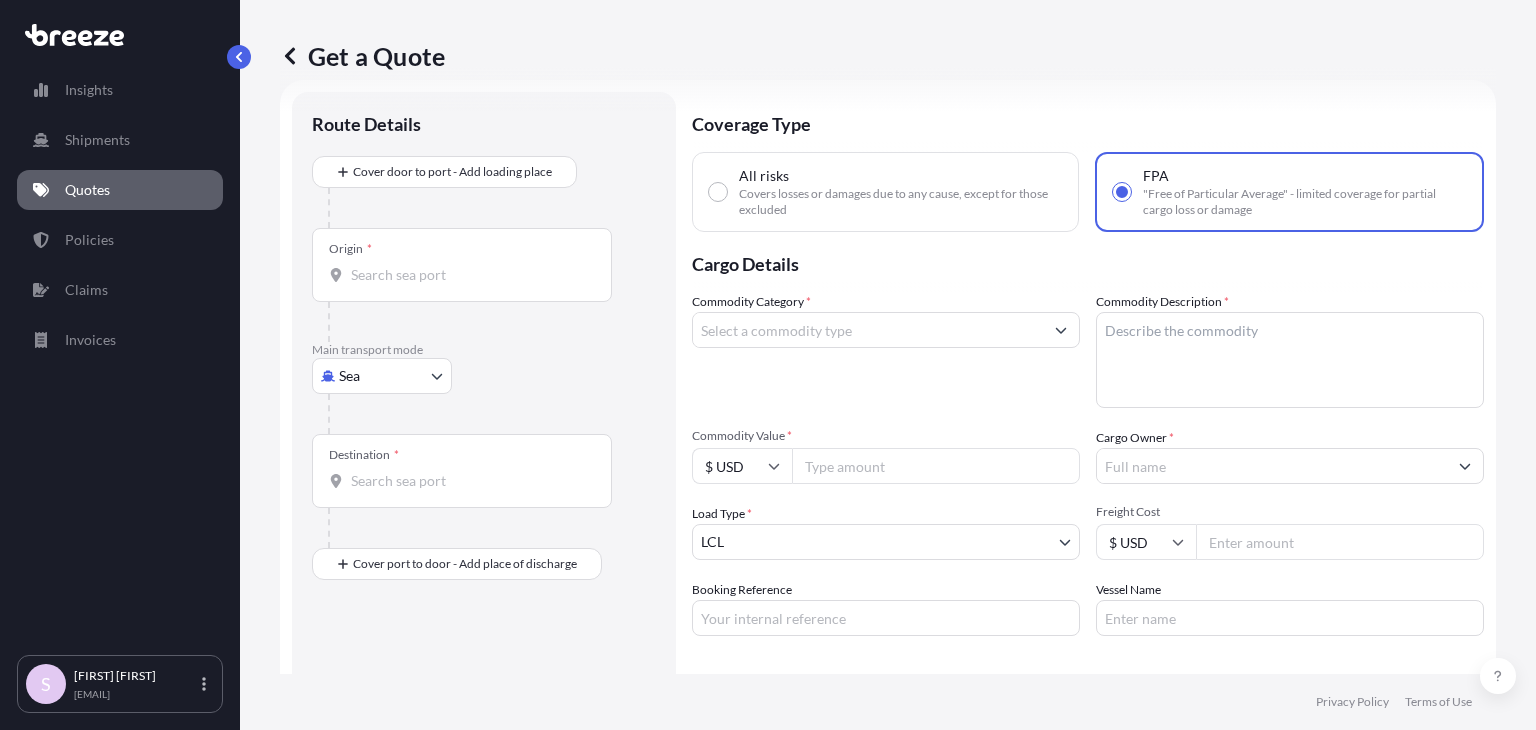 click on "Origin *" at bounding box center (469, 275) 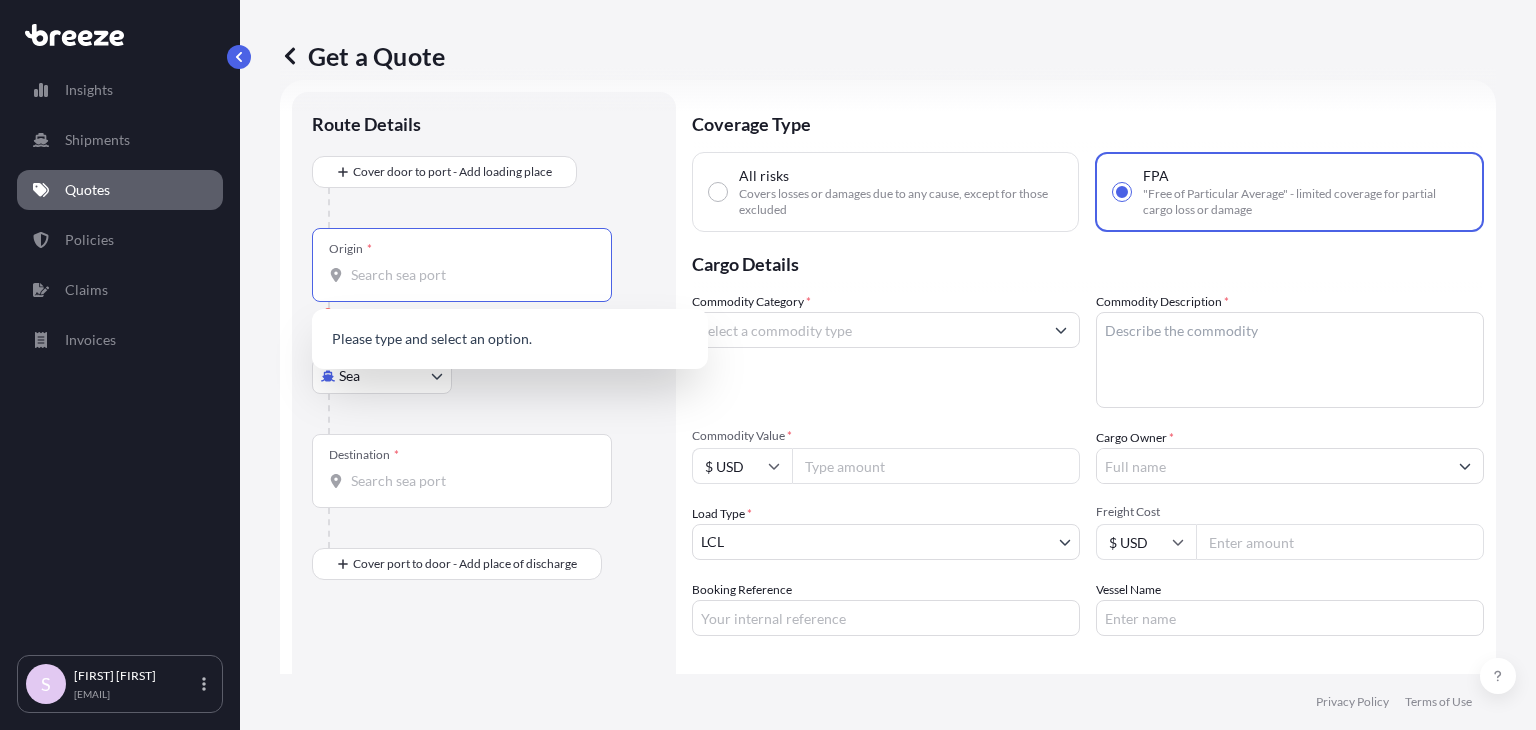 paste on "[CITY]" 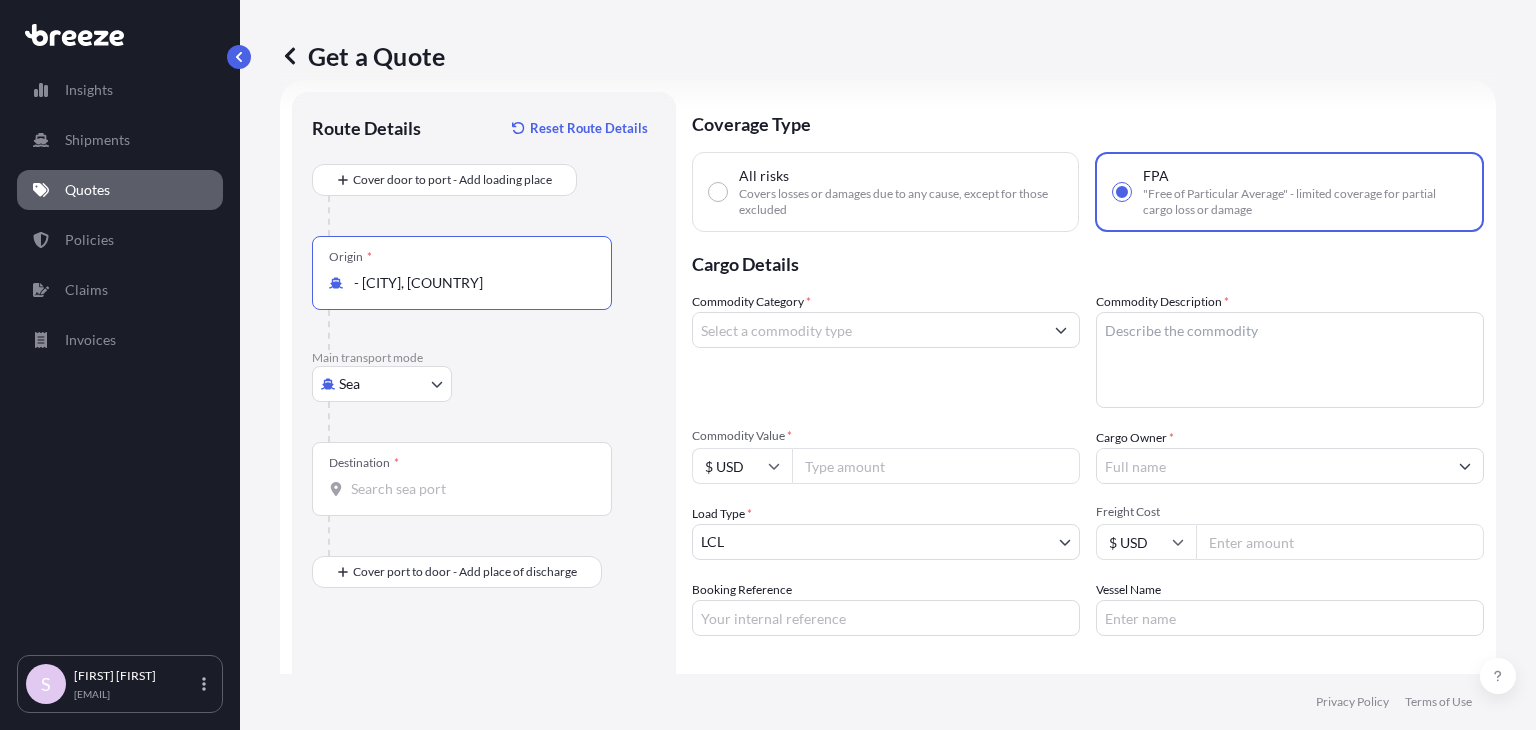 type on "- [CITY], [COUNTRY]" 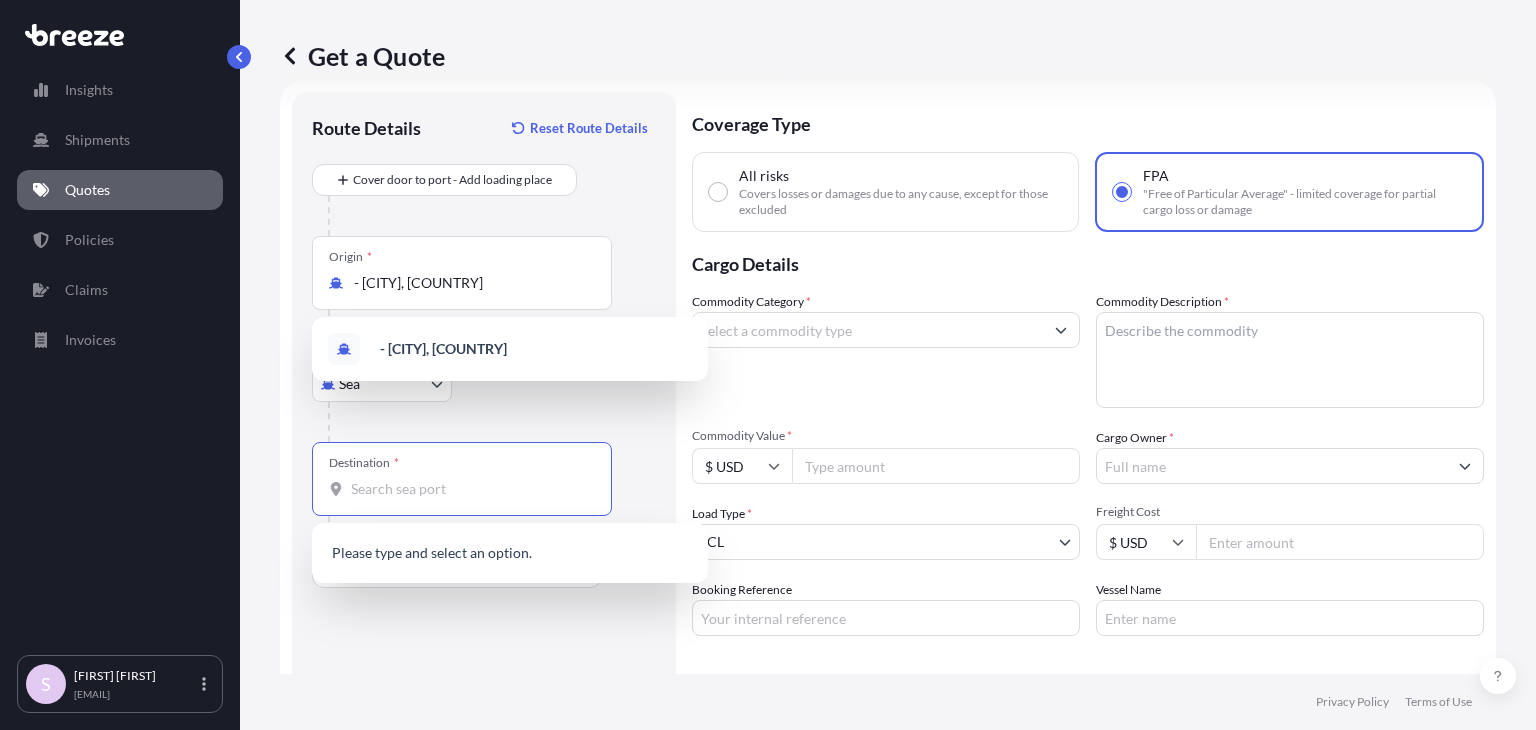 click on "Destination *" at bounding box center [469, 489] 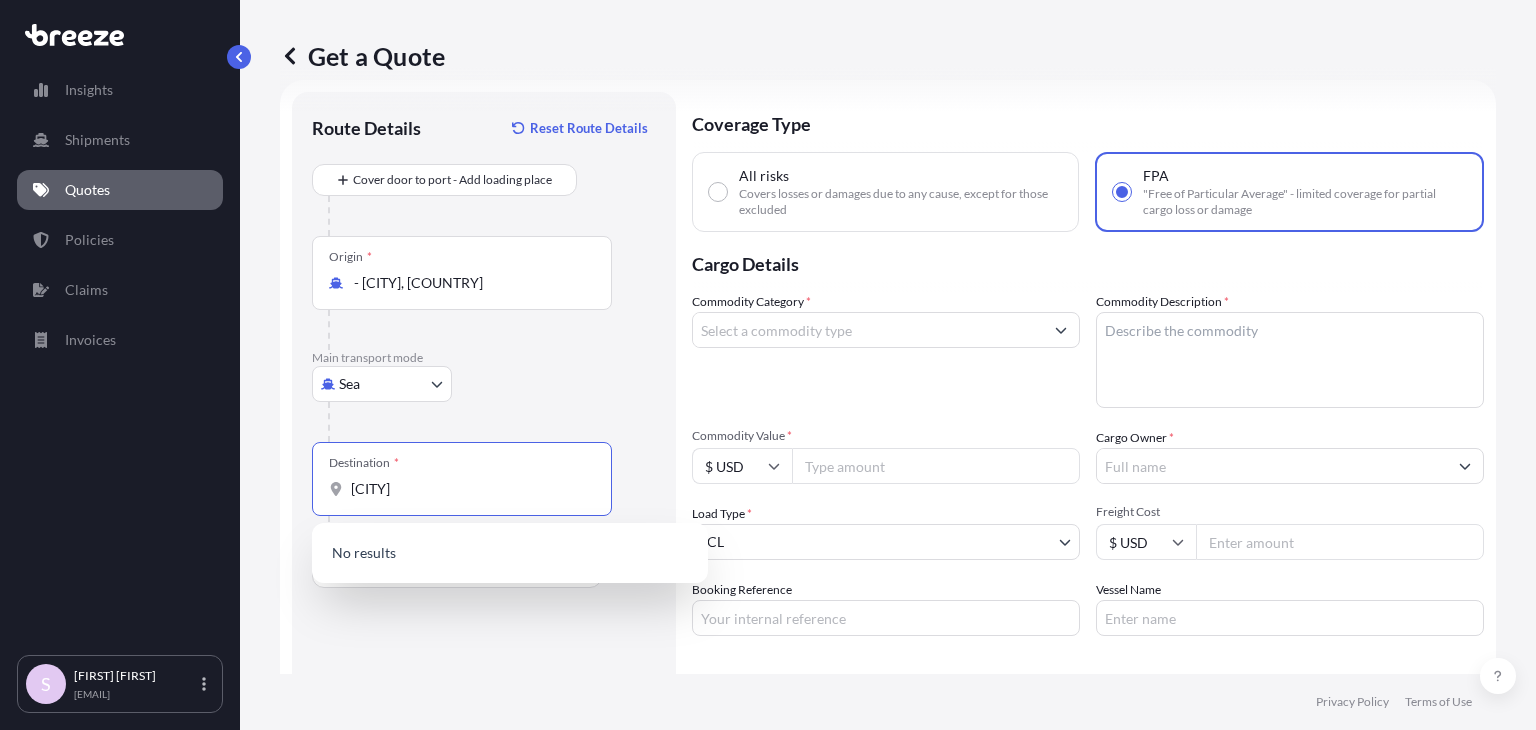drag, startPoint x: 371, startPoint y: 486, endPoint x: 324, endPoint y: 480, distance: 47.38143 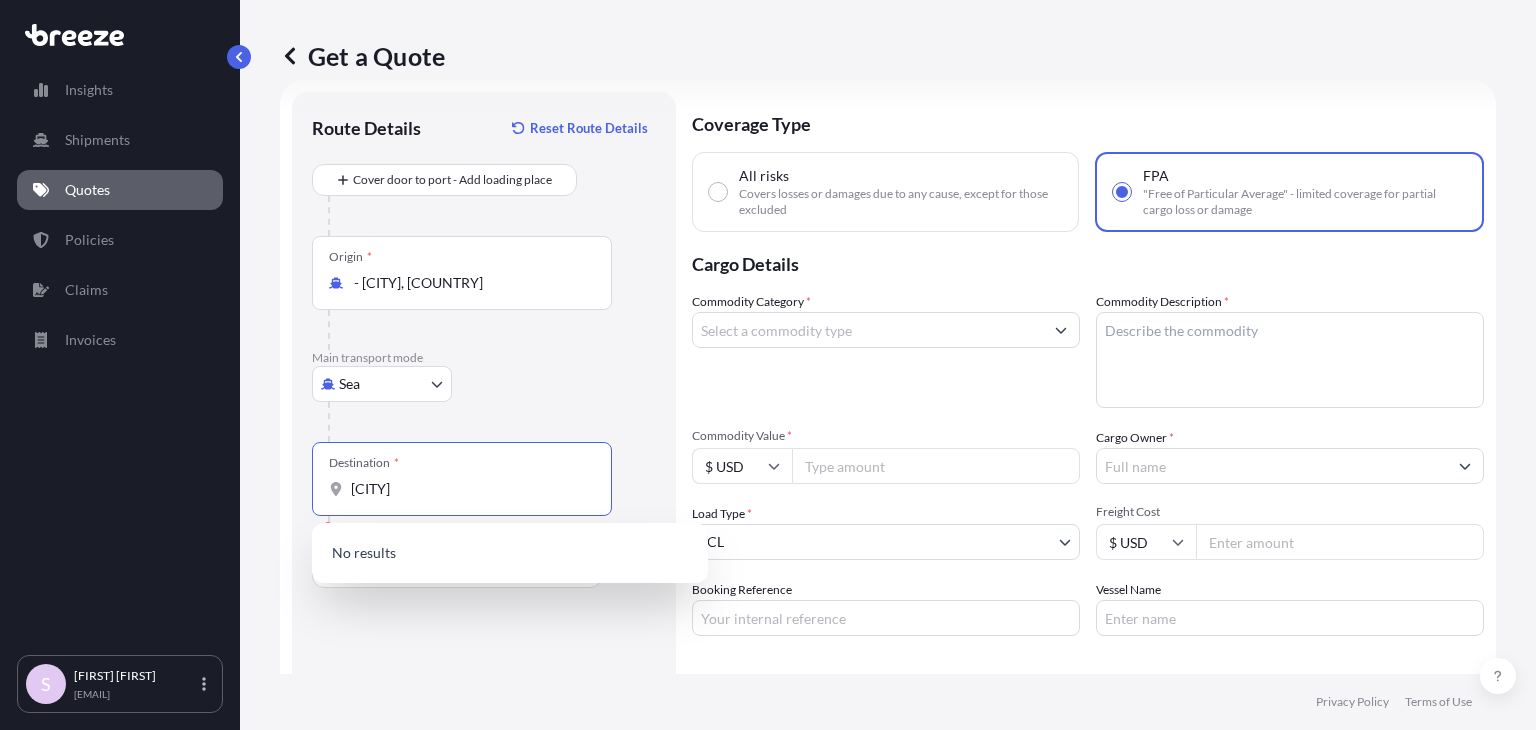 click on "[CITY]" at bounding box center (469, 489) 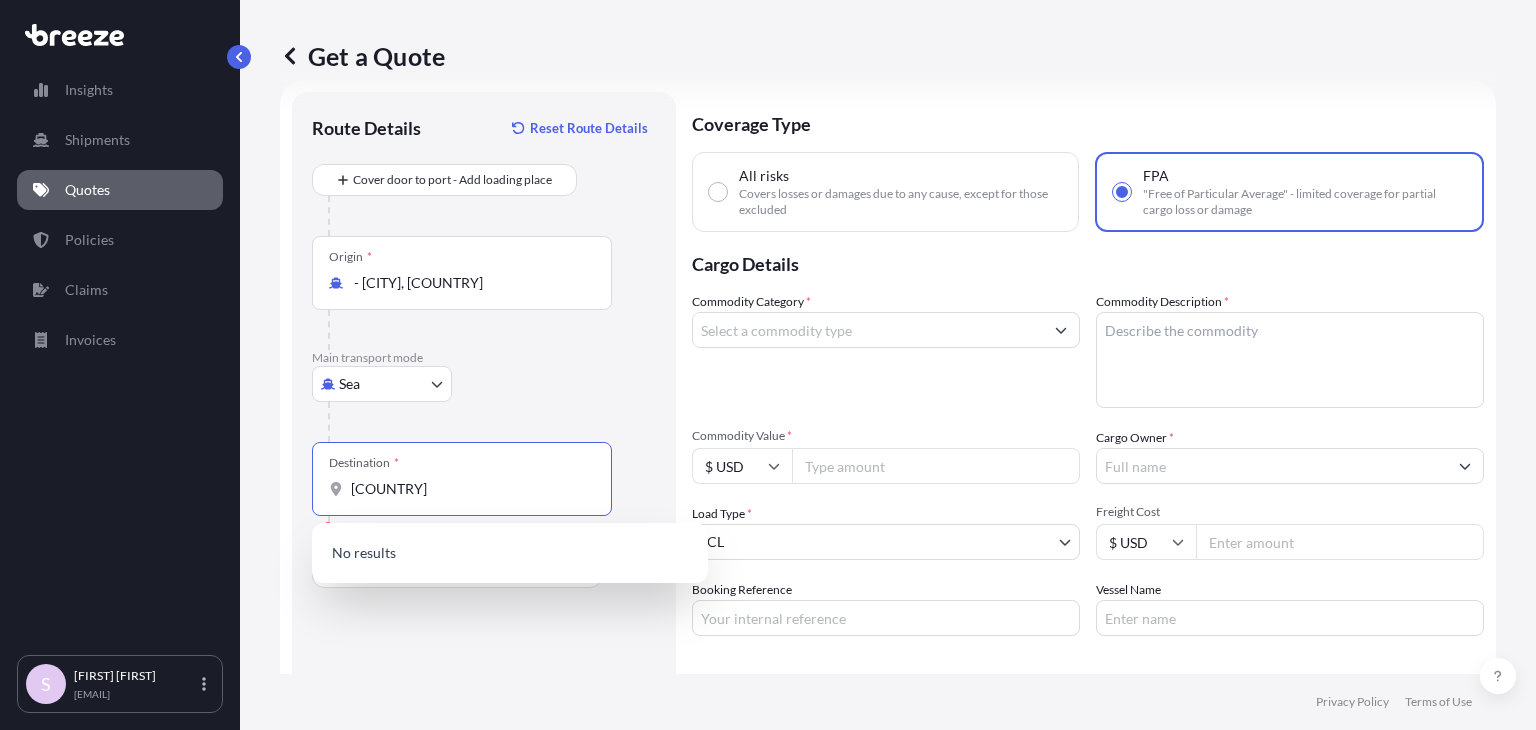 type on "[COUNTRY]" 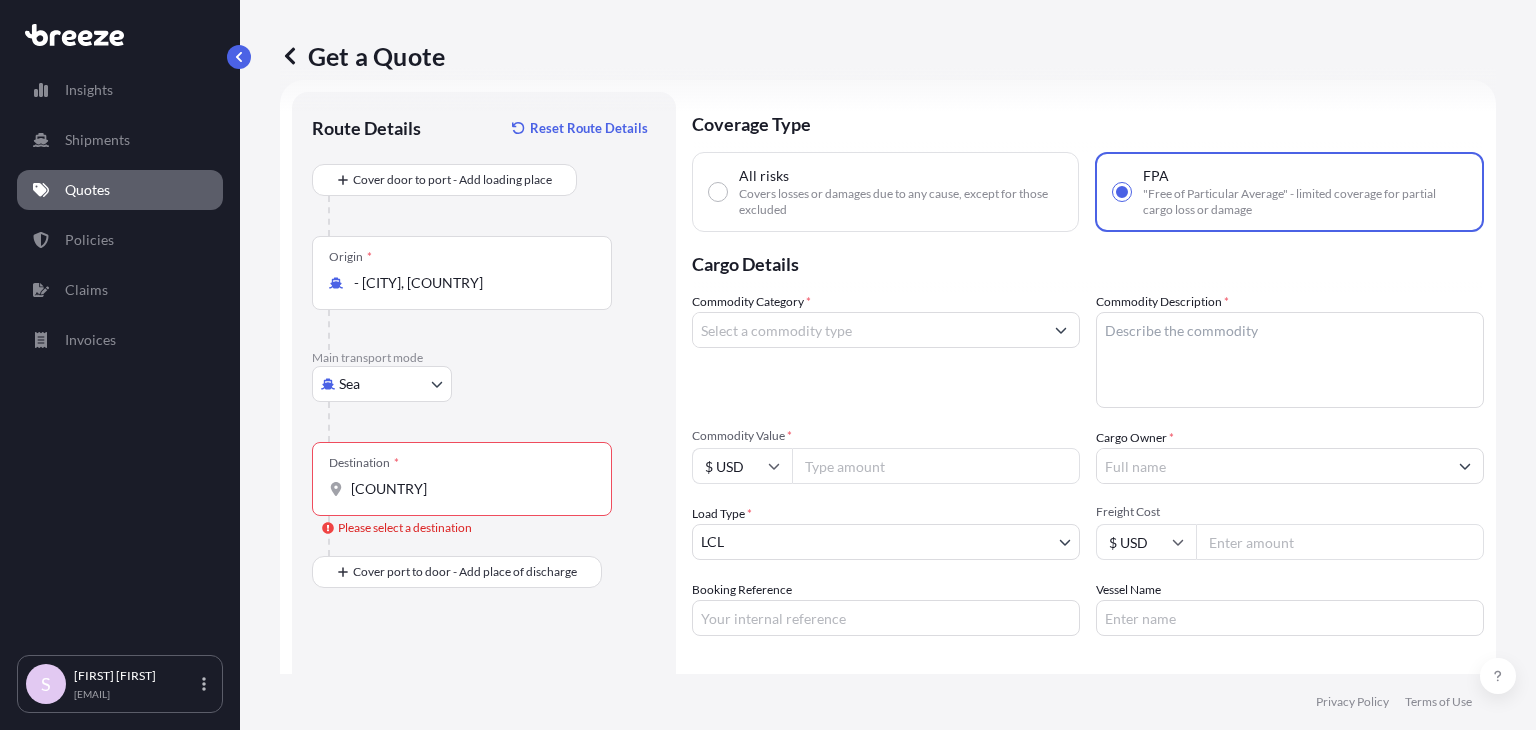 click on "[COUNTRY]" at bounding box center (469, 489) 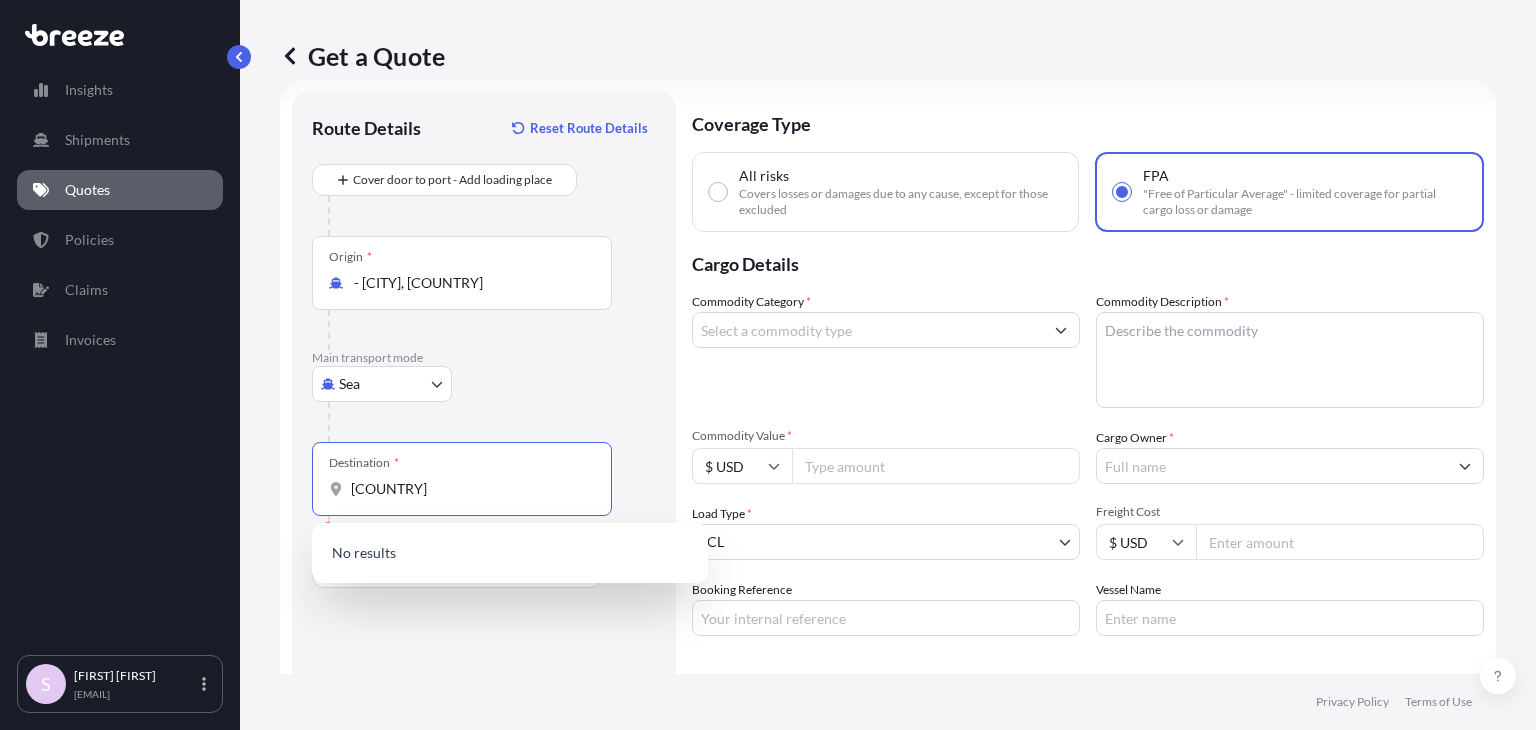 click at bounding box center (492, 422) 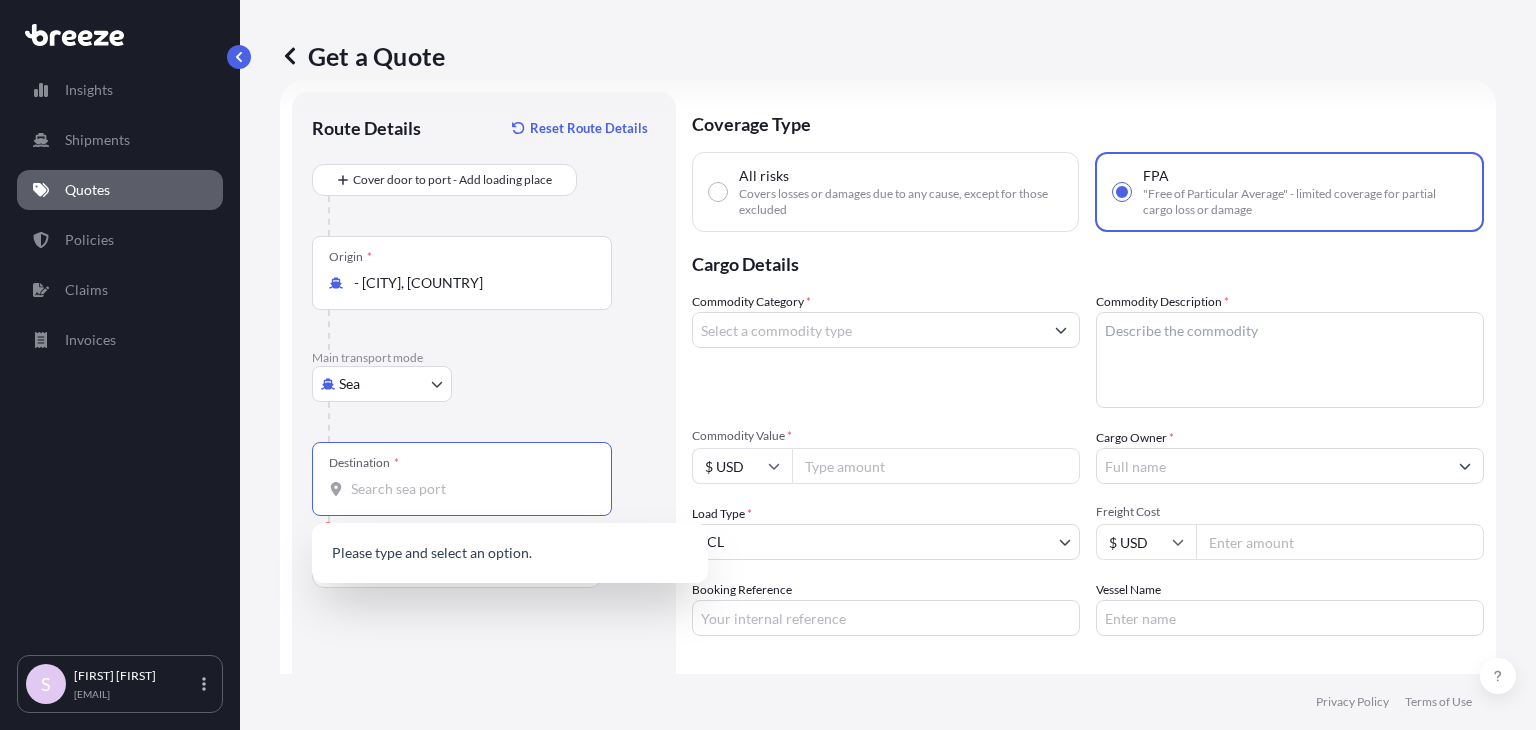 click on "Sea Sea Air Road Rail" at bounding box center [484, 384] 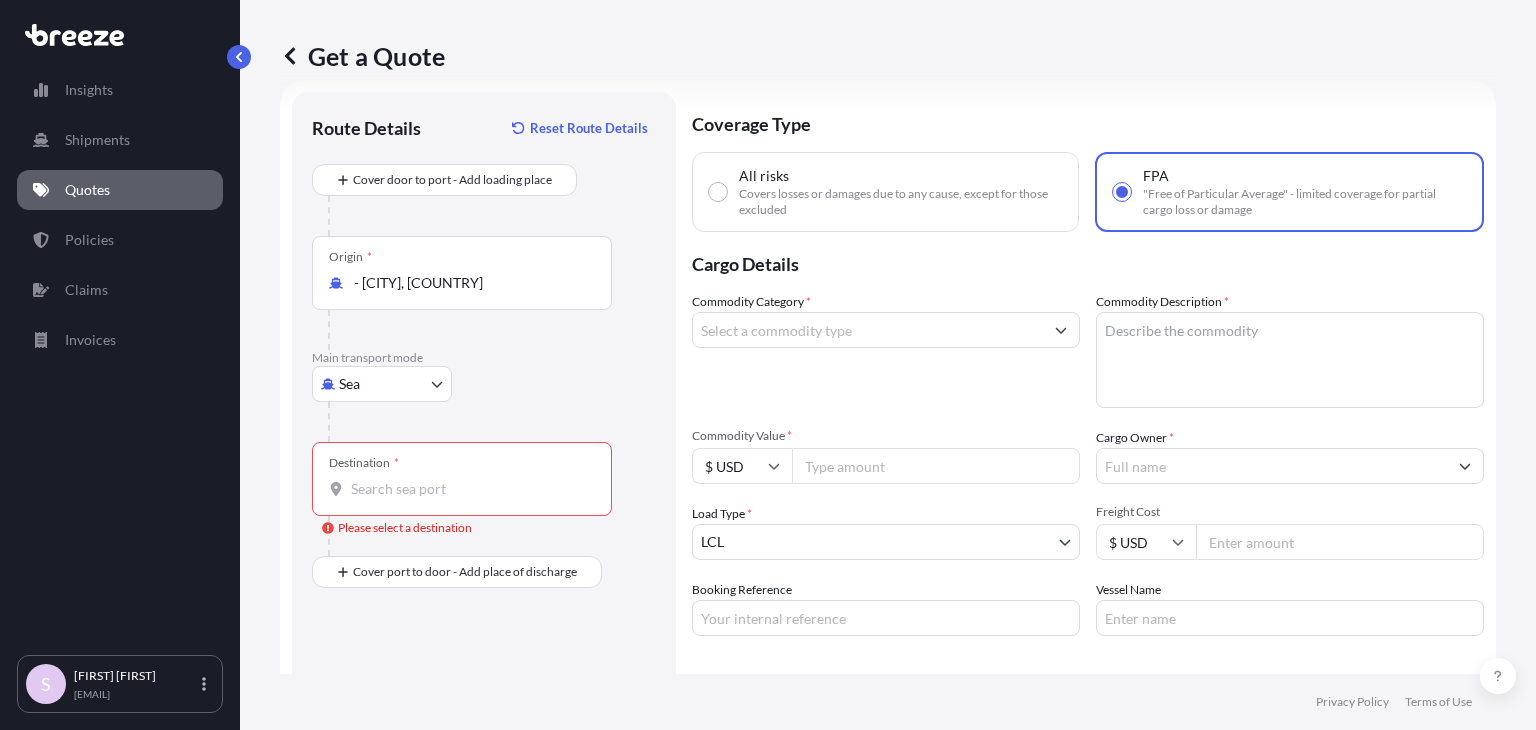 click on "Destination * Please select a destination" at bounding box center (469, 489) 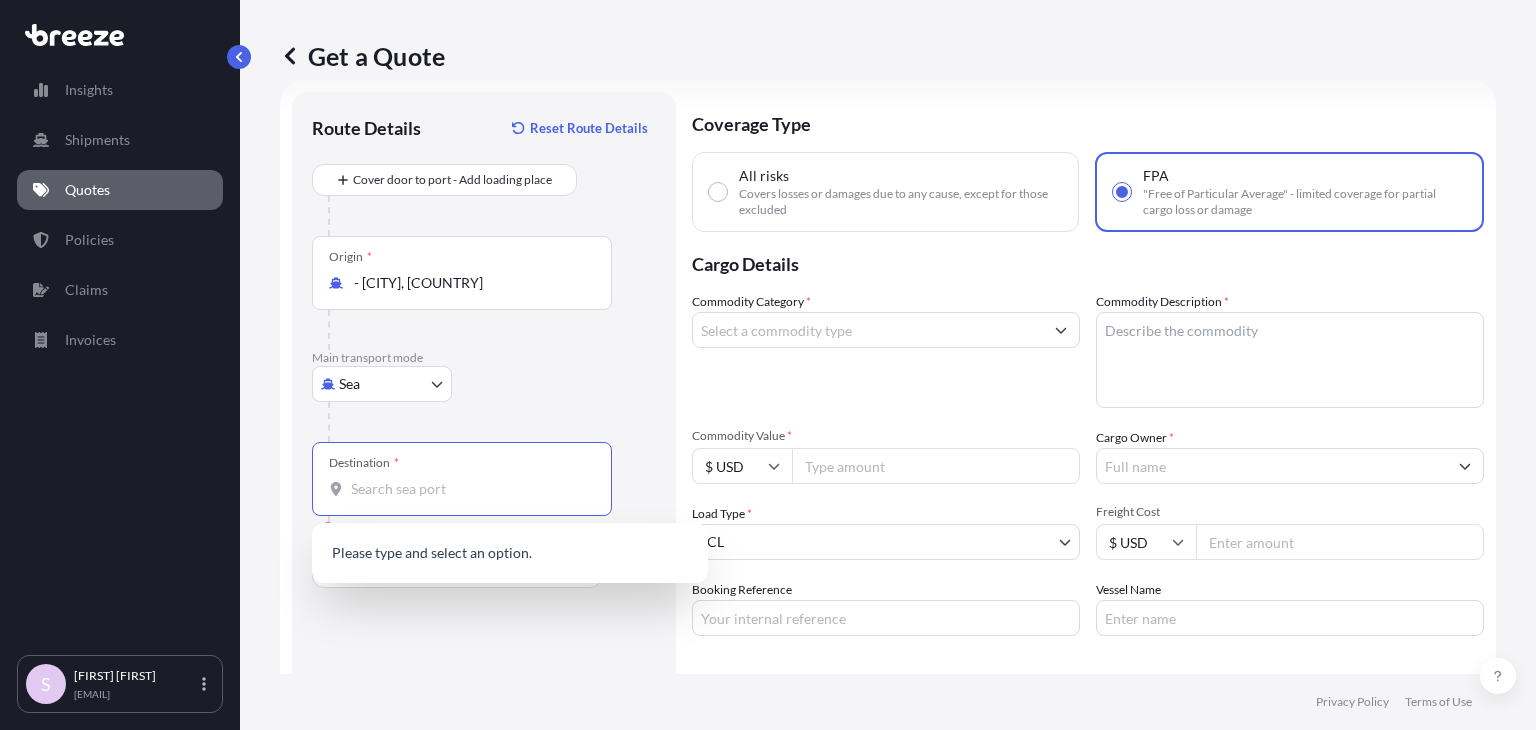 click on "Destination * Please select a destination" at bounding box center (469, 489) 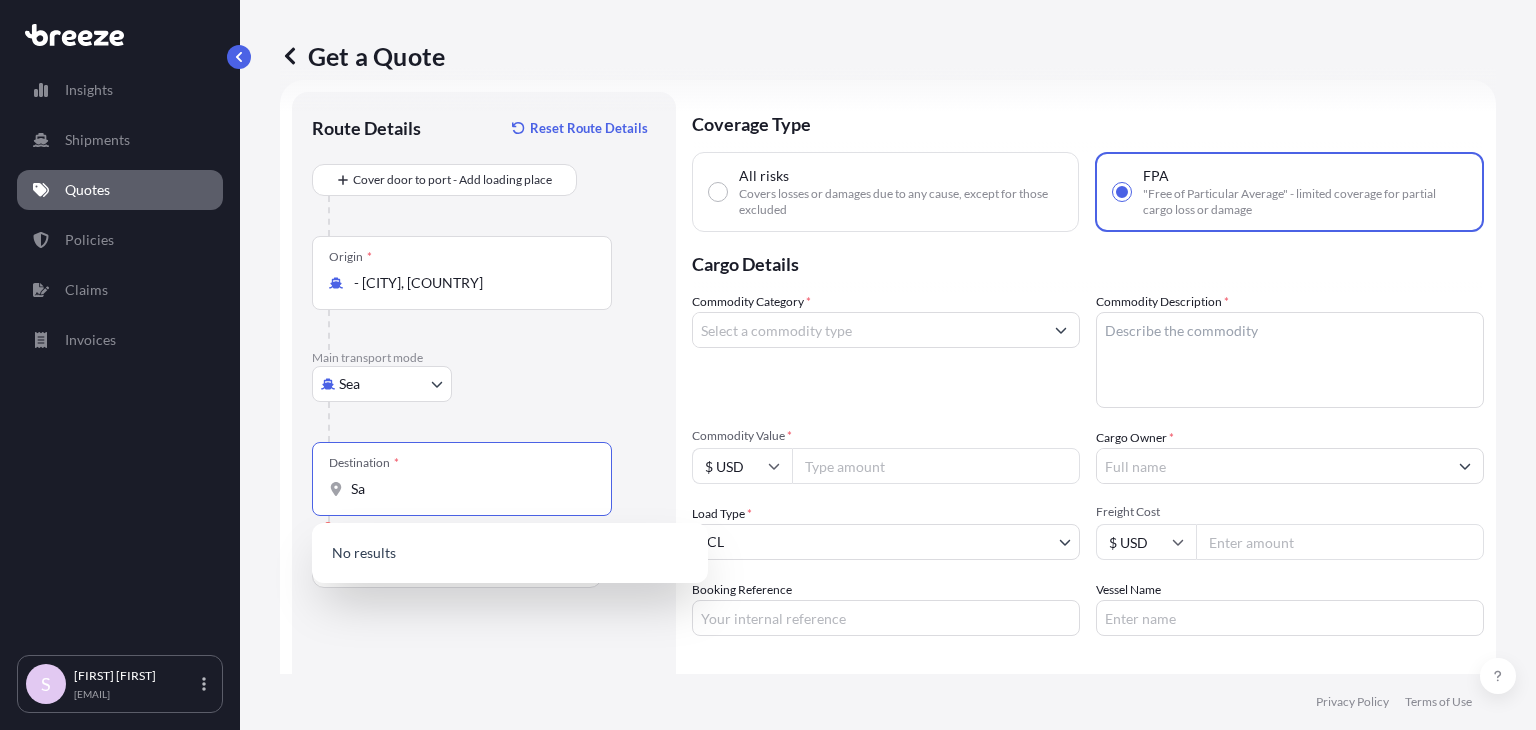 type on "S" 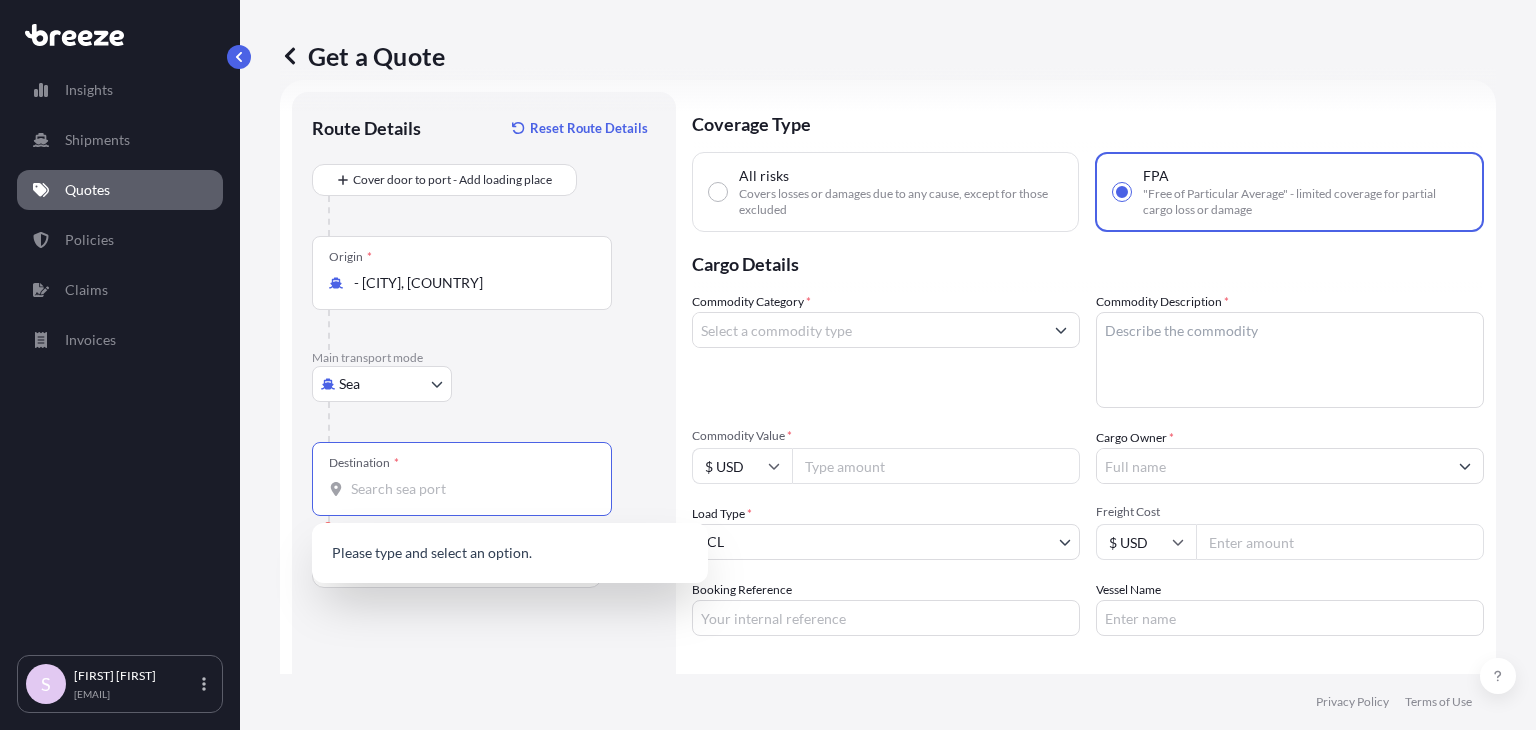 paste on "[CITY]" 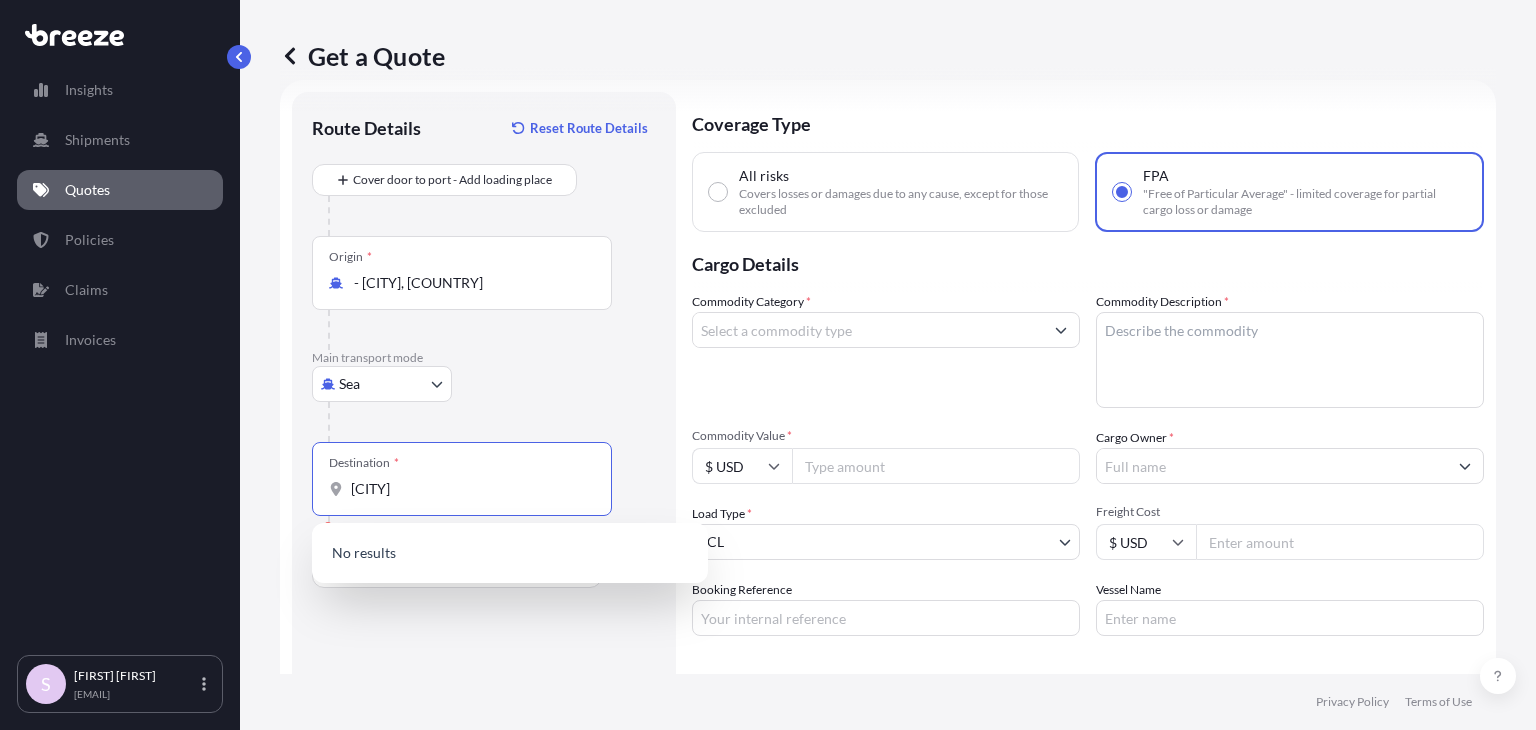 click on "[CITY]" at bounding box center (469, 489) 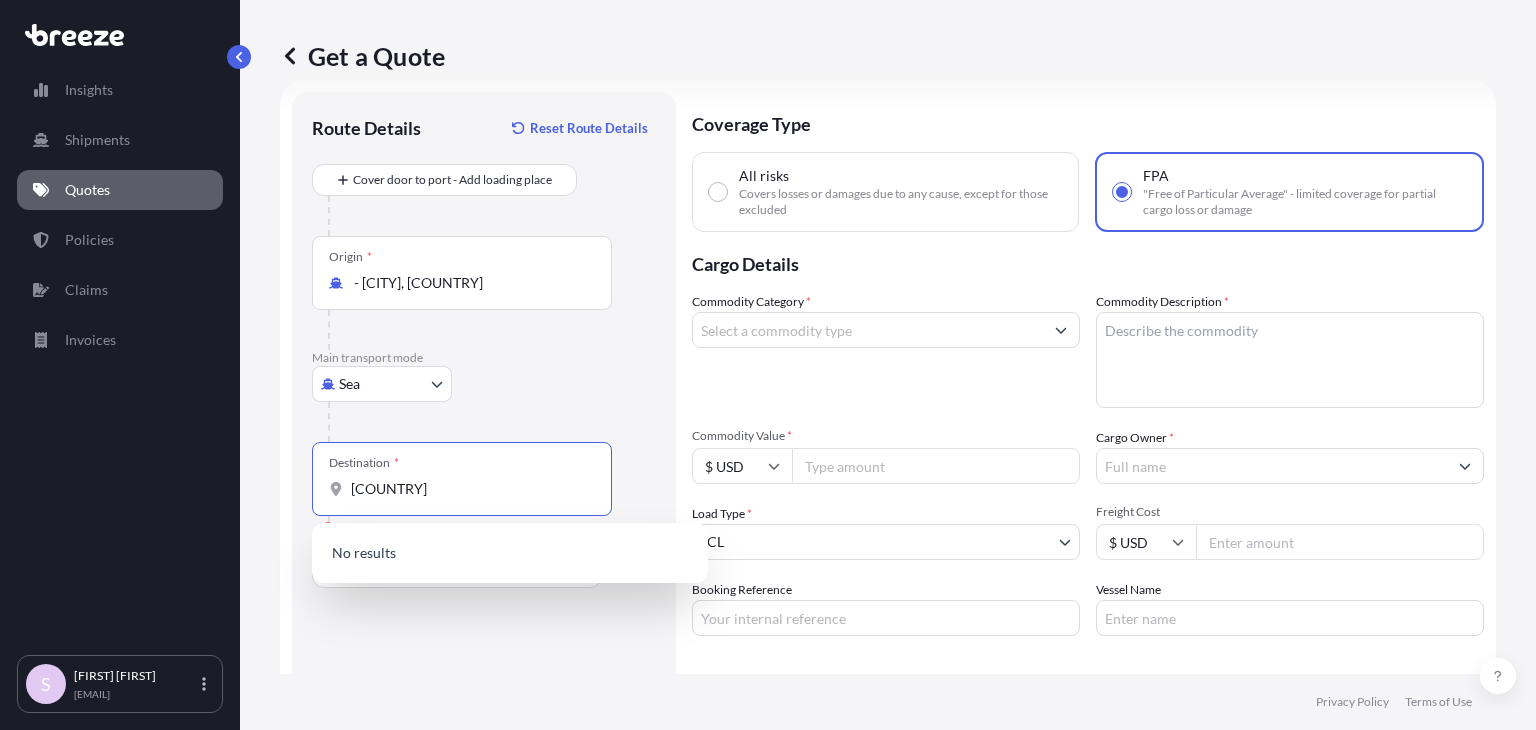 type on "[COUNTRY]" 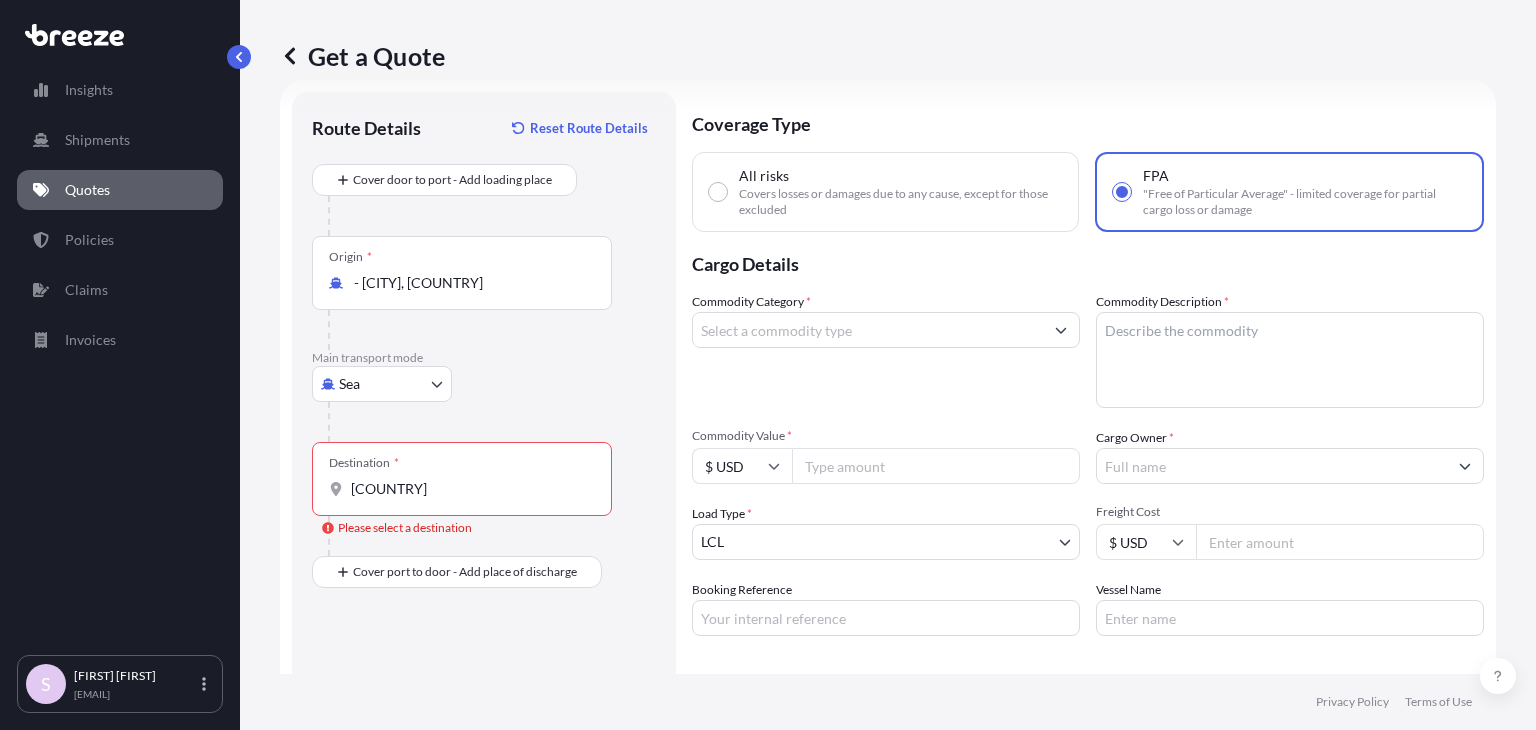 click on "[COUNTRY]" at bounding box center (469, 489) 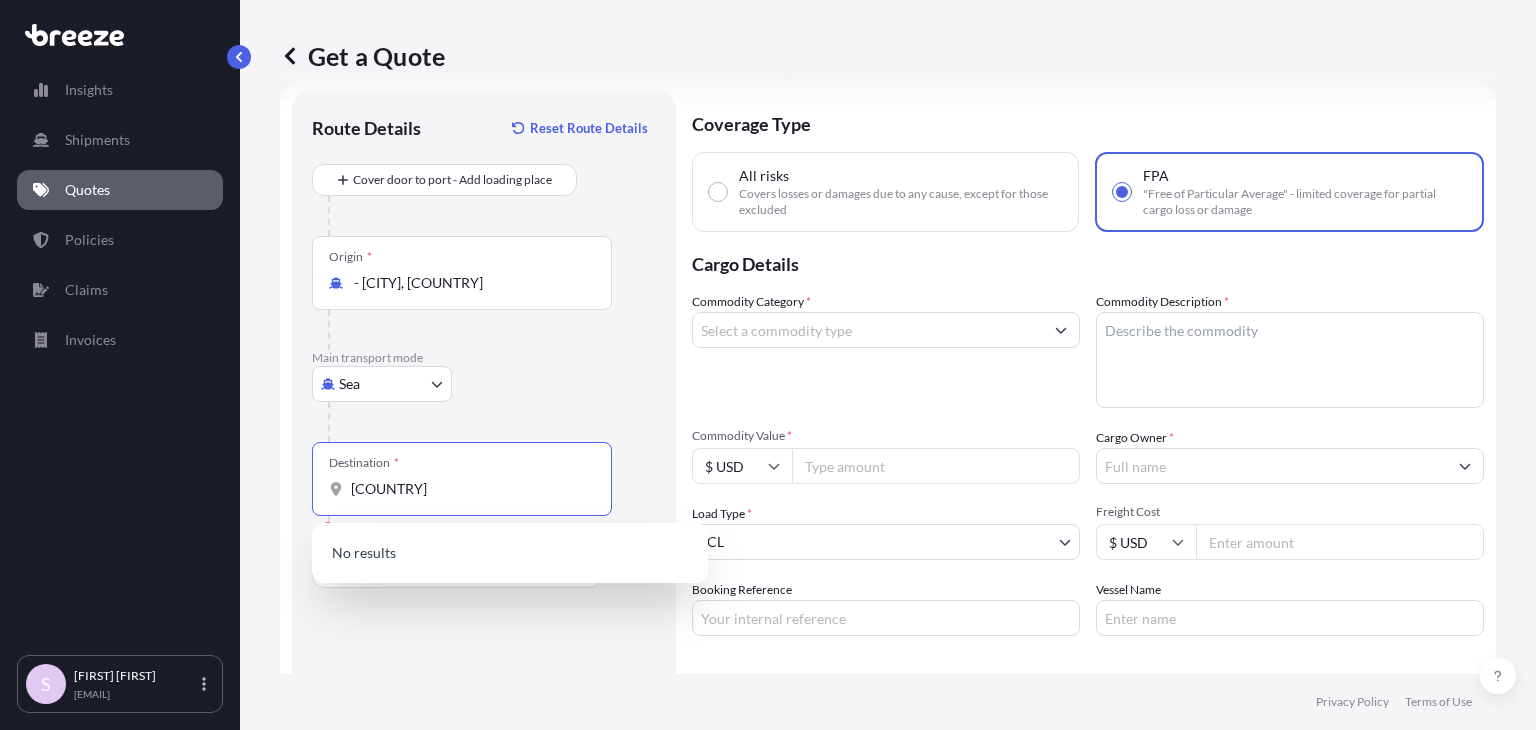 click on "[COUNTRY]" at bounding box center (469, 489) 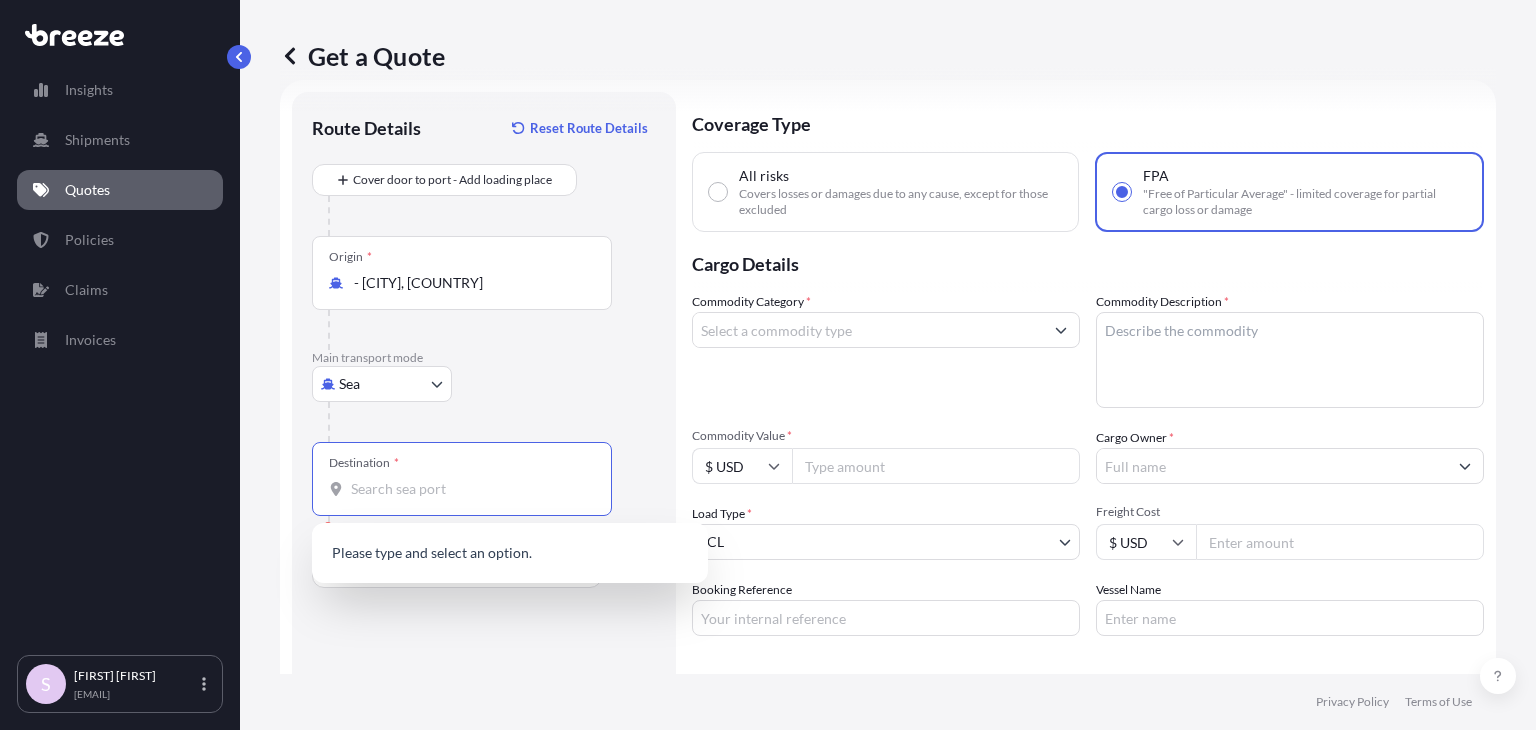 click on "Main transport mode" at bounding box center (484, 358) 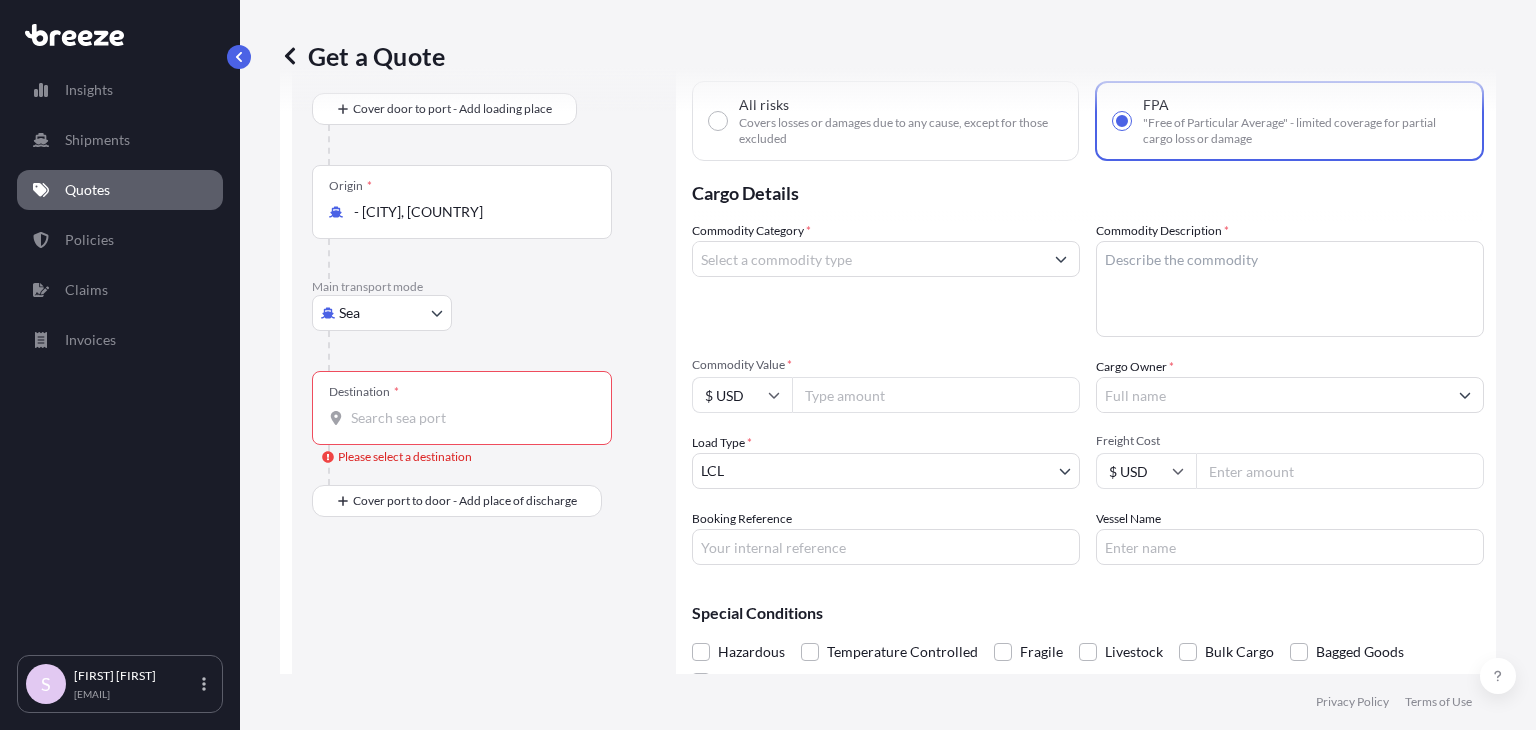 scroll, scrollTop: 177, scrollLeft: 0, axis: vertical 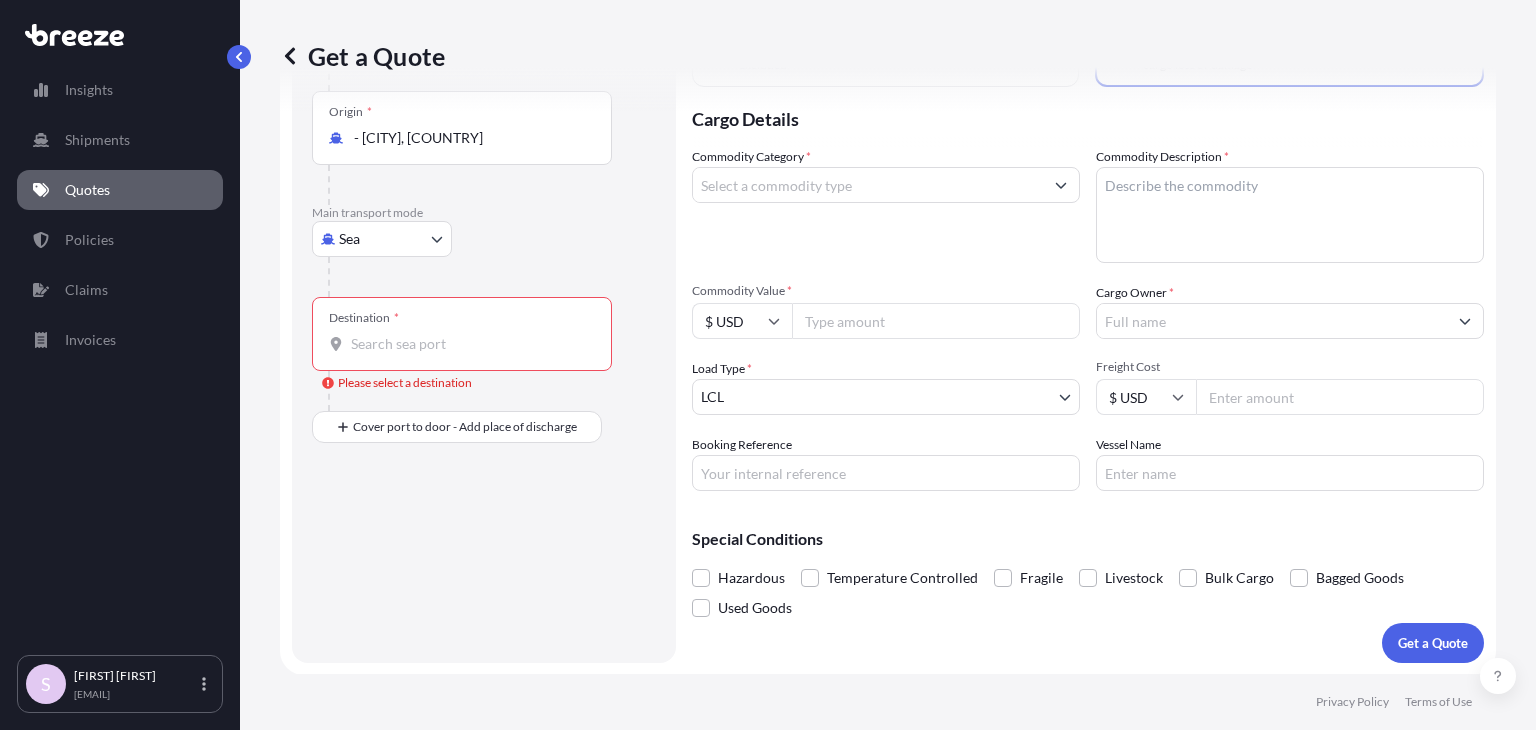 click on "Destination * Please select a destination" at bounding box center [469, 344] 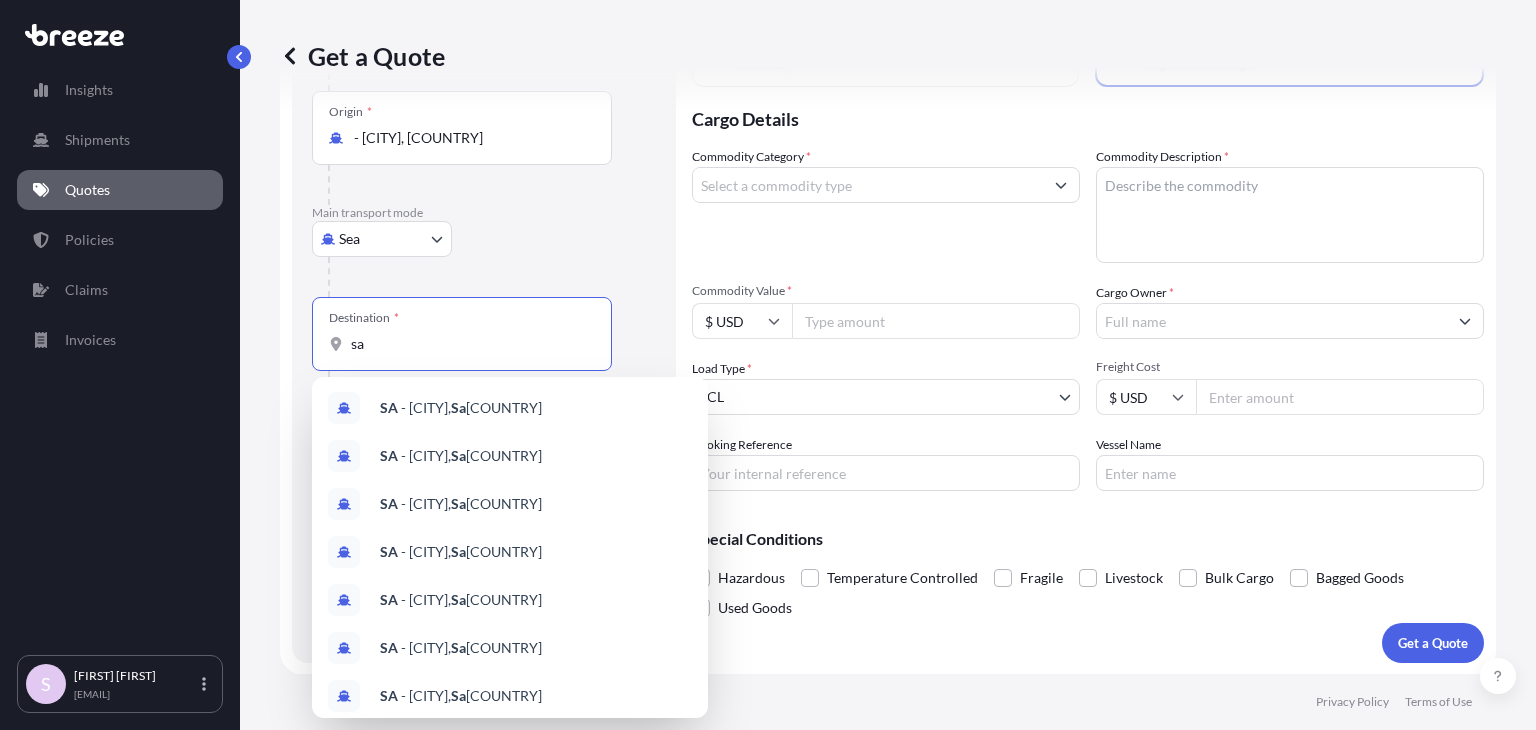 scroll, scrollTop: 0, scrollLeft: 0, axis: both 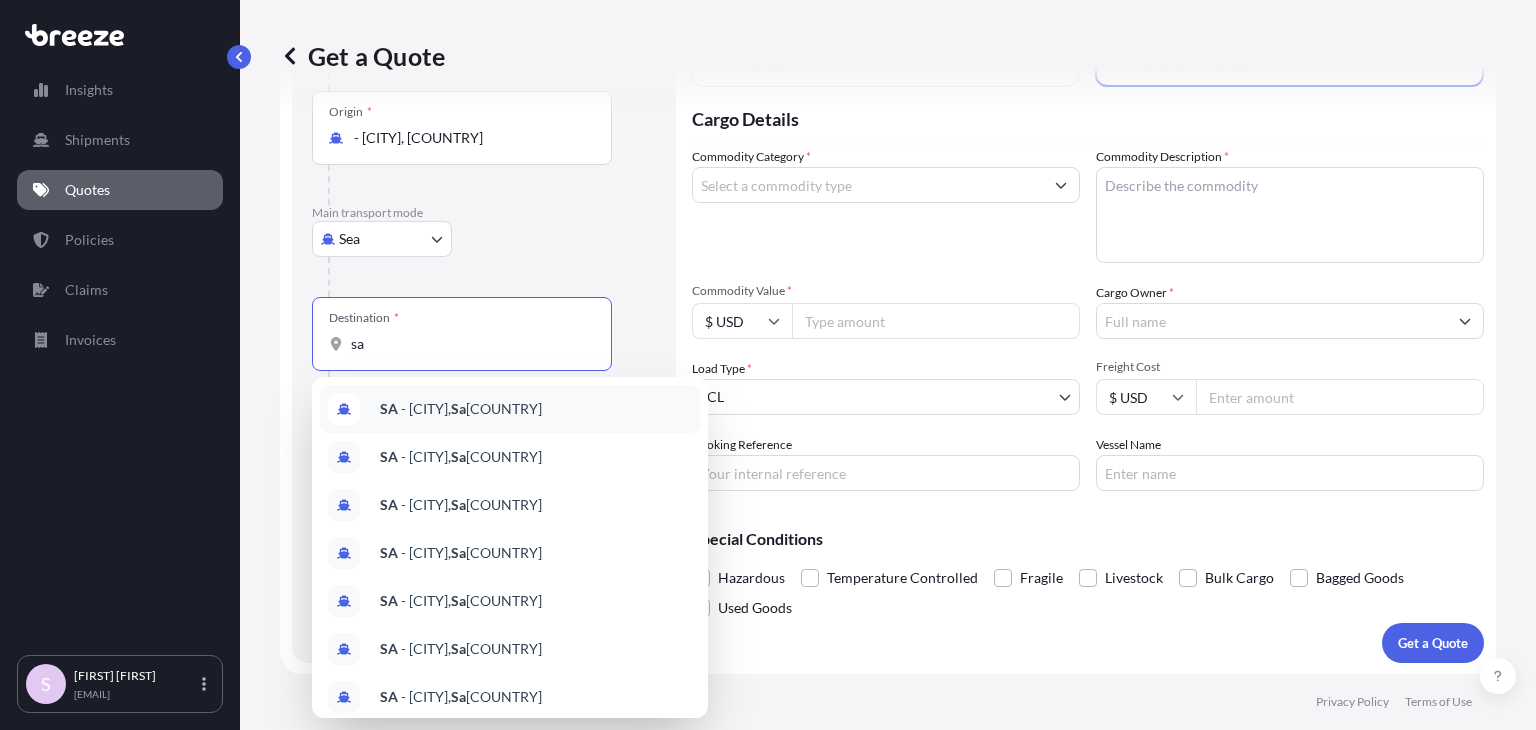 click on "sa" at bounding box center [469, 344] 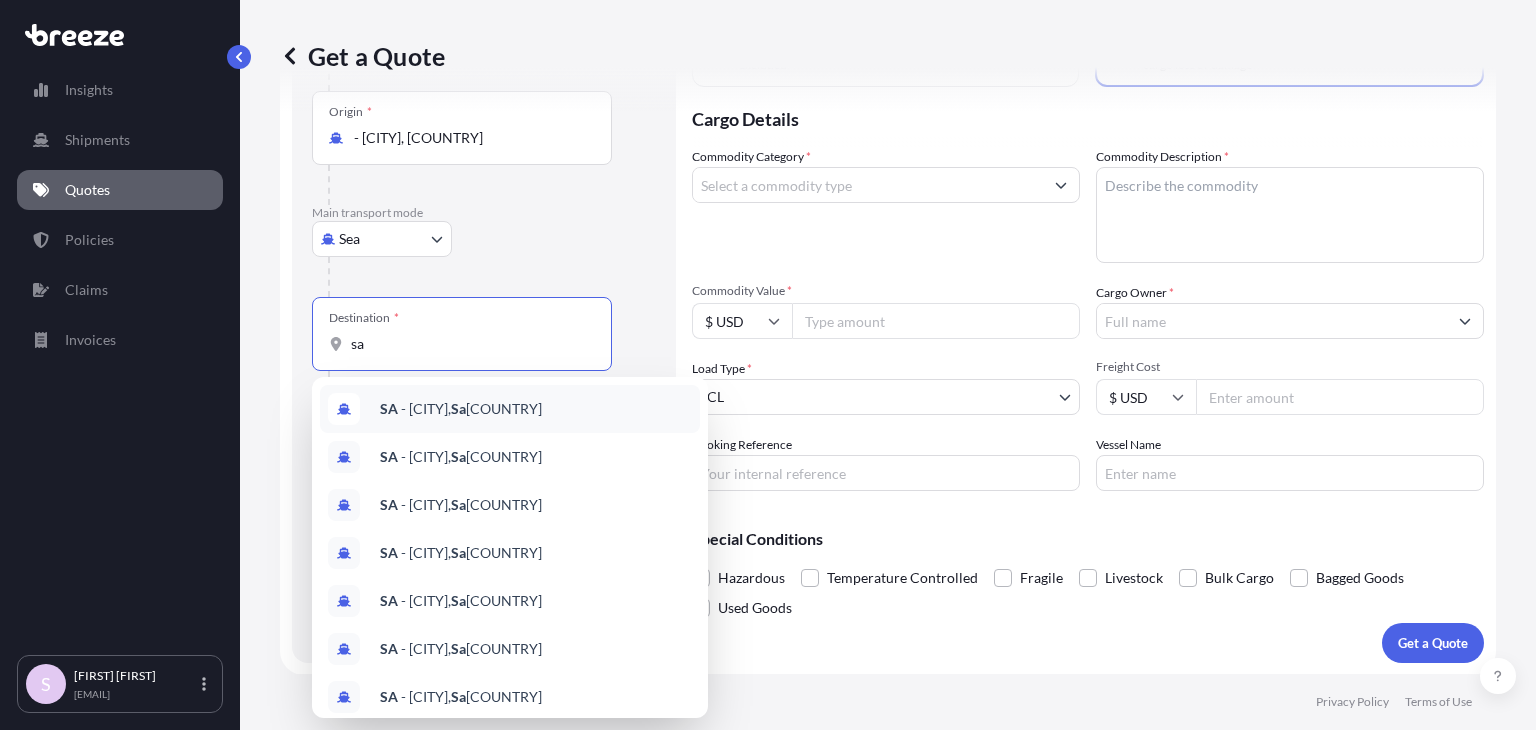 paste on "DRY PORT" 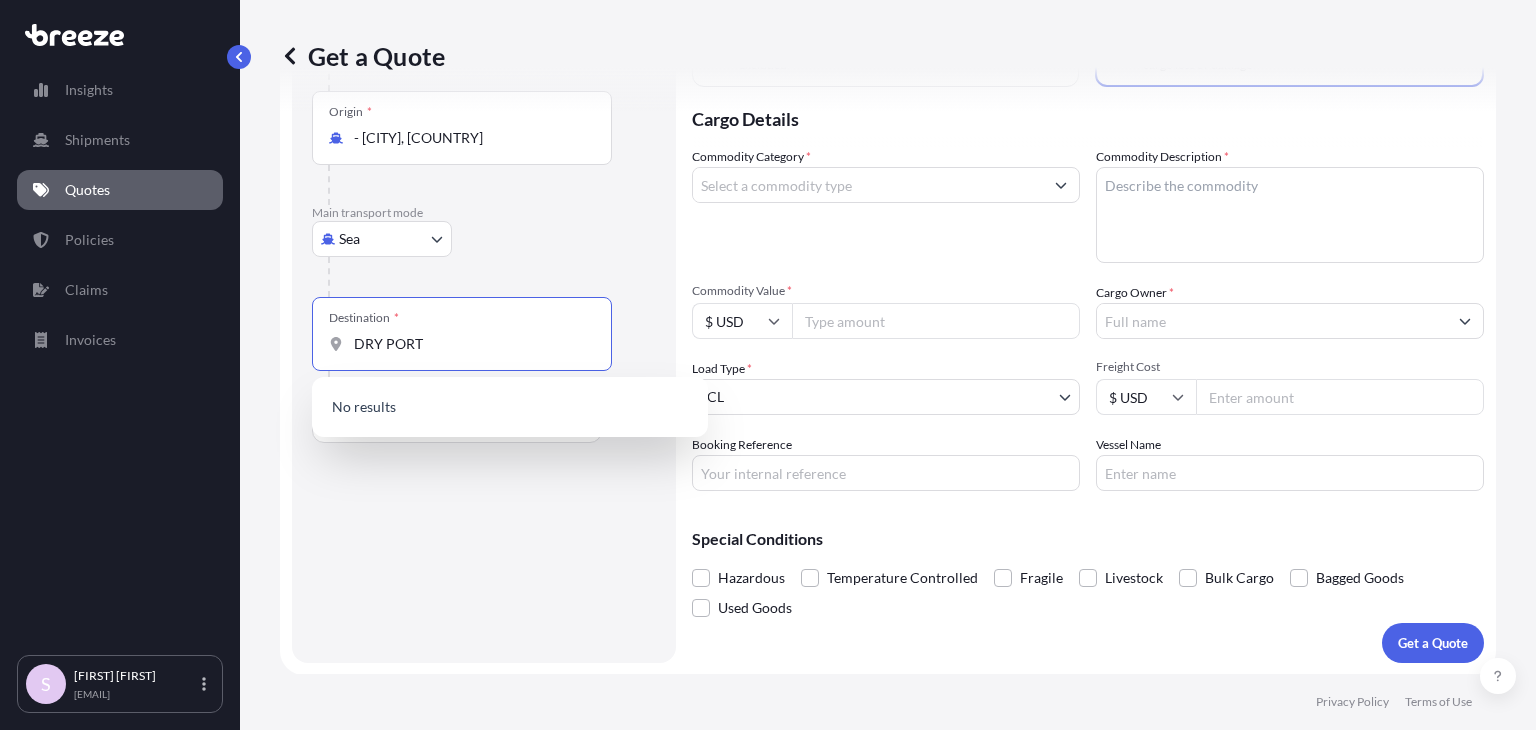 click on "DRY PORT" at bounding box center [469, 344] 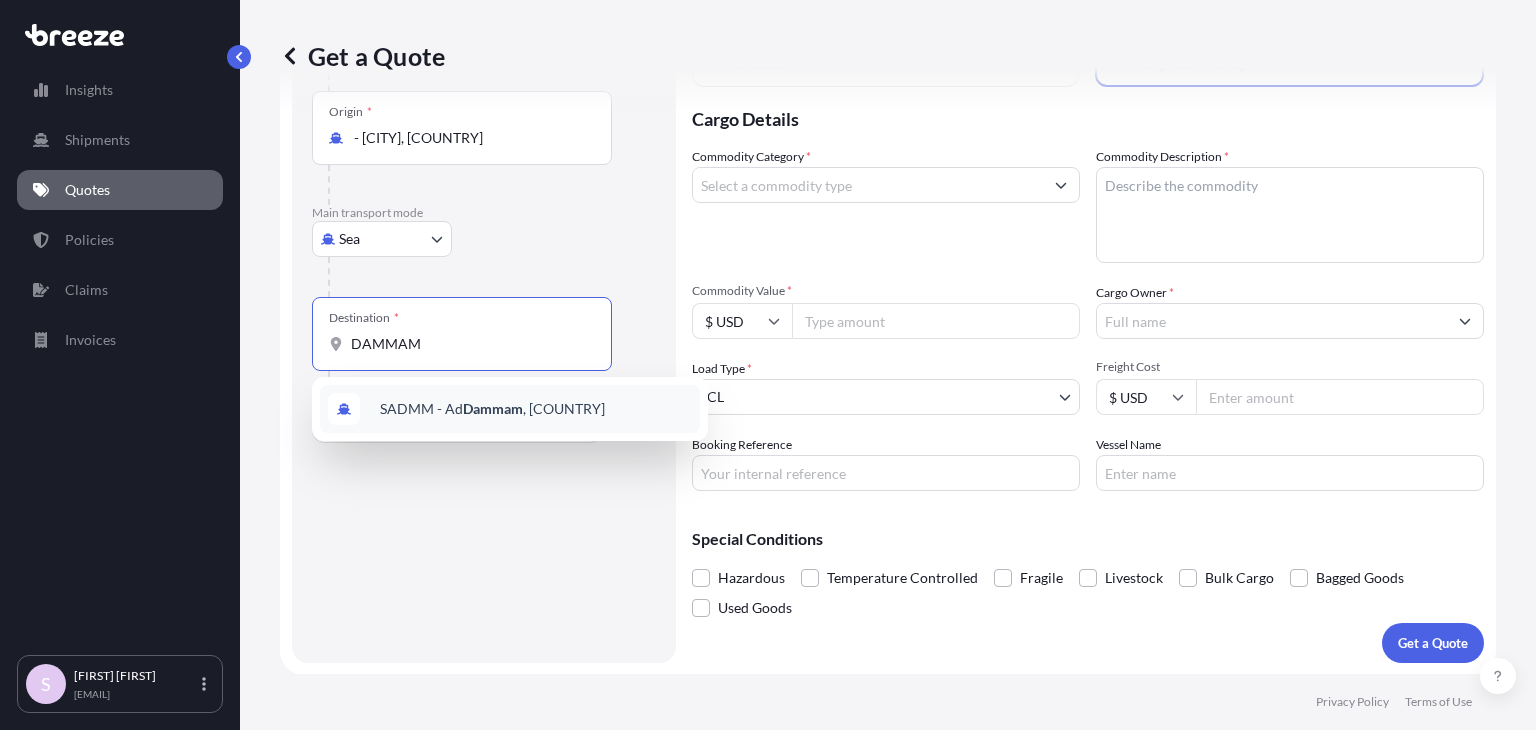 click on "DAMMAM" at bounding box center [469, 344] 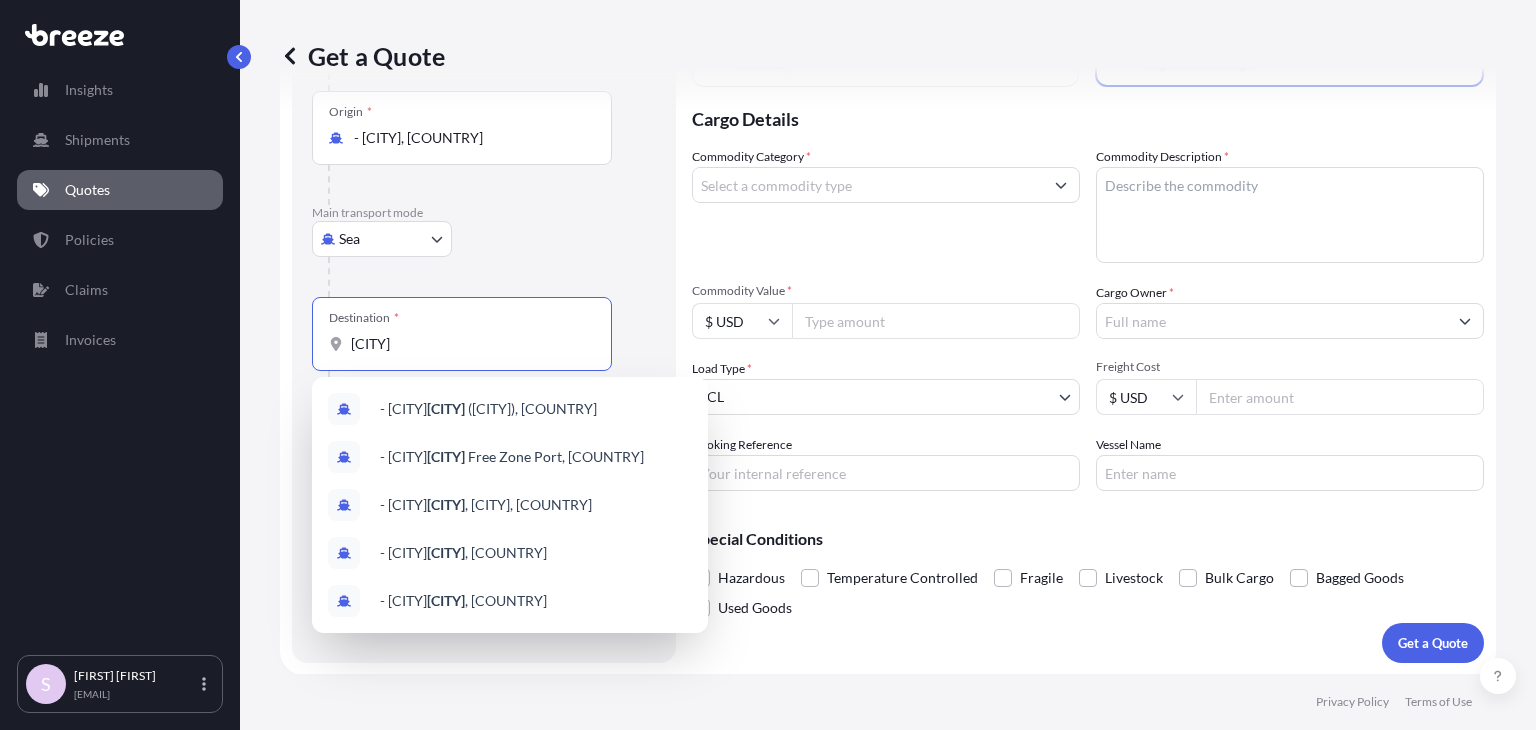 click on "[CITY]" at bounding box center (469, 344) 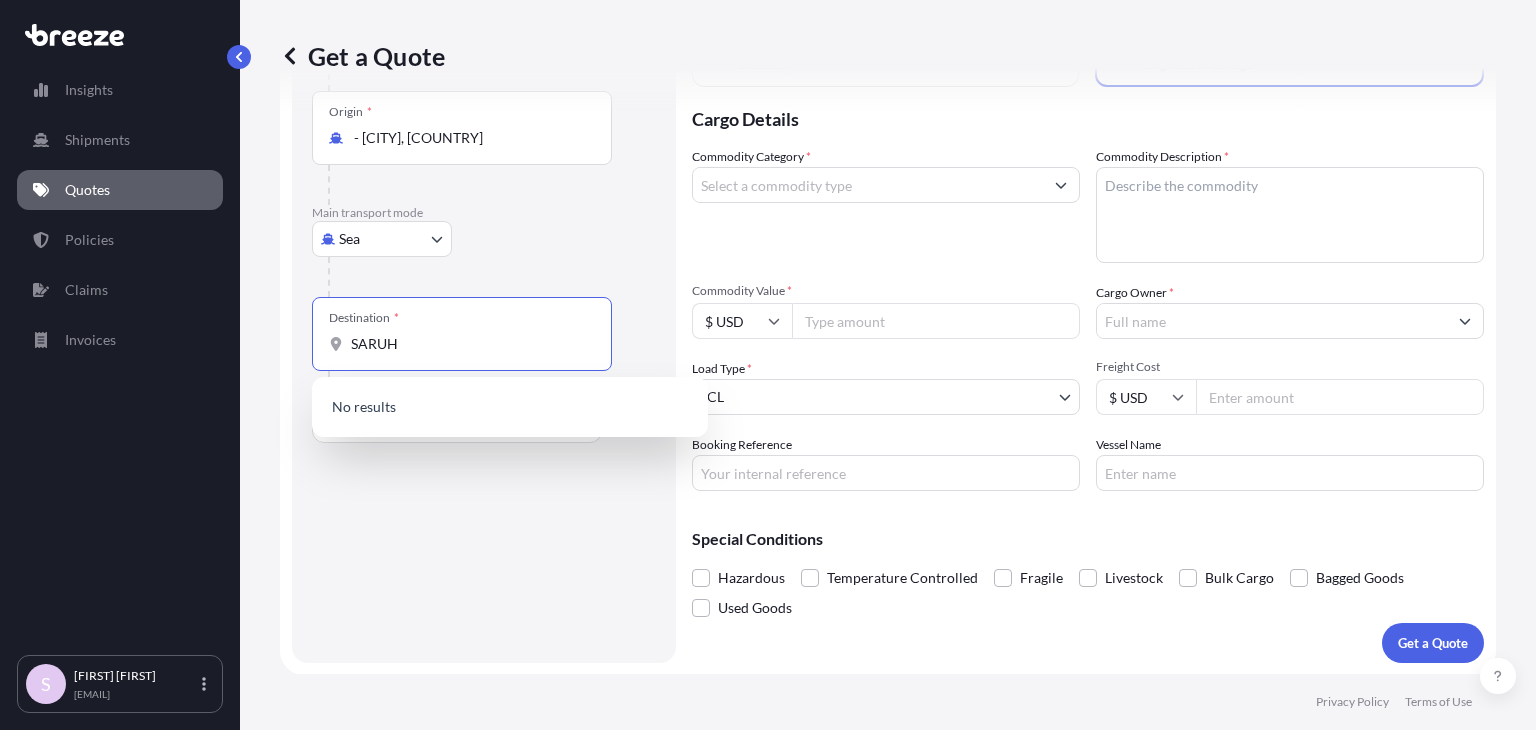 click on "Options available.  Options available.
Insights Shipments Quotes Policies Claims Invoices S Sam   Suren [EMAIL] Get a Quote Route Details Reset Route Details   Cover door to port - Add loading place Place of loading Road Road Rail Origin * [CITY], [COUNTRY] Main transport mode Sea Sea Air Road Rail Destination * [CITY] Please select a destination Cover port to door - Add place of discharge Road Road Rail Place of Discharge Coverage Type All risks Covers losses or damages due to any cause, except for those excluded FPA "Free of Particular Average" - limited coverage for partial cargo loss or damage Cargo Details Commodity Category * Commodity Description * Commodity Value   * $ USD Cargo Owner * Load Type * LCL LCL FCL Freight Cost   $ USD Booking Reference Vessel Name Special Conditions Hazardous Temperature Controlled Fragile Livestock Bulk Cargo Bagged Goods Used Goods Get a Quote Privacy Policy Terms of Use
0 No results" at bounding box center [768, 365] 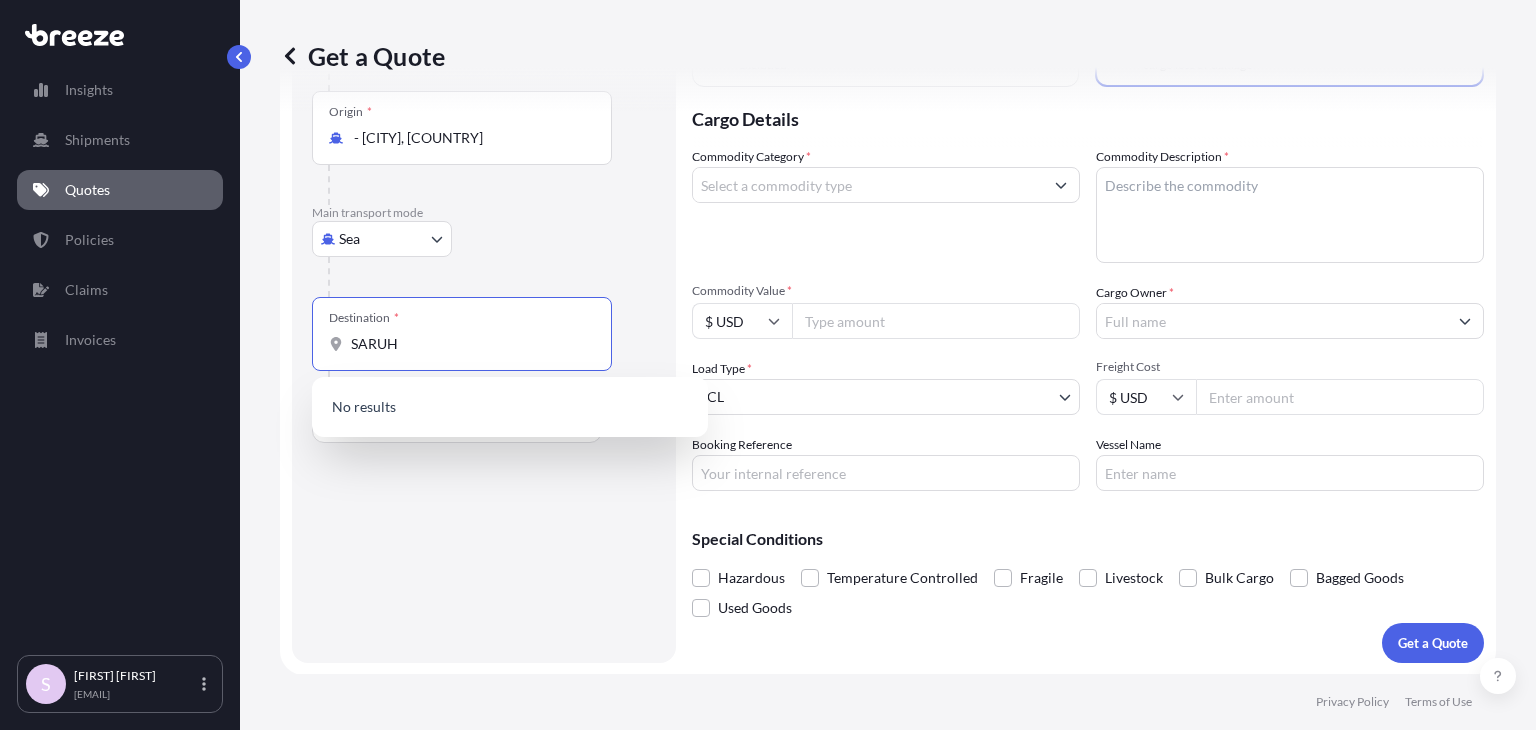 click on "SARUH" at bounding box center [469, 344] 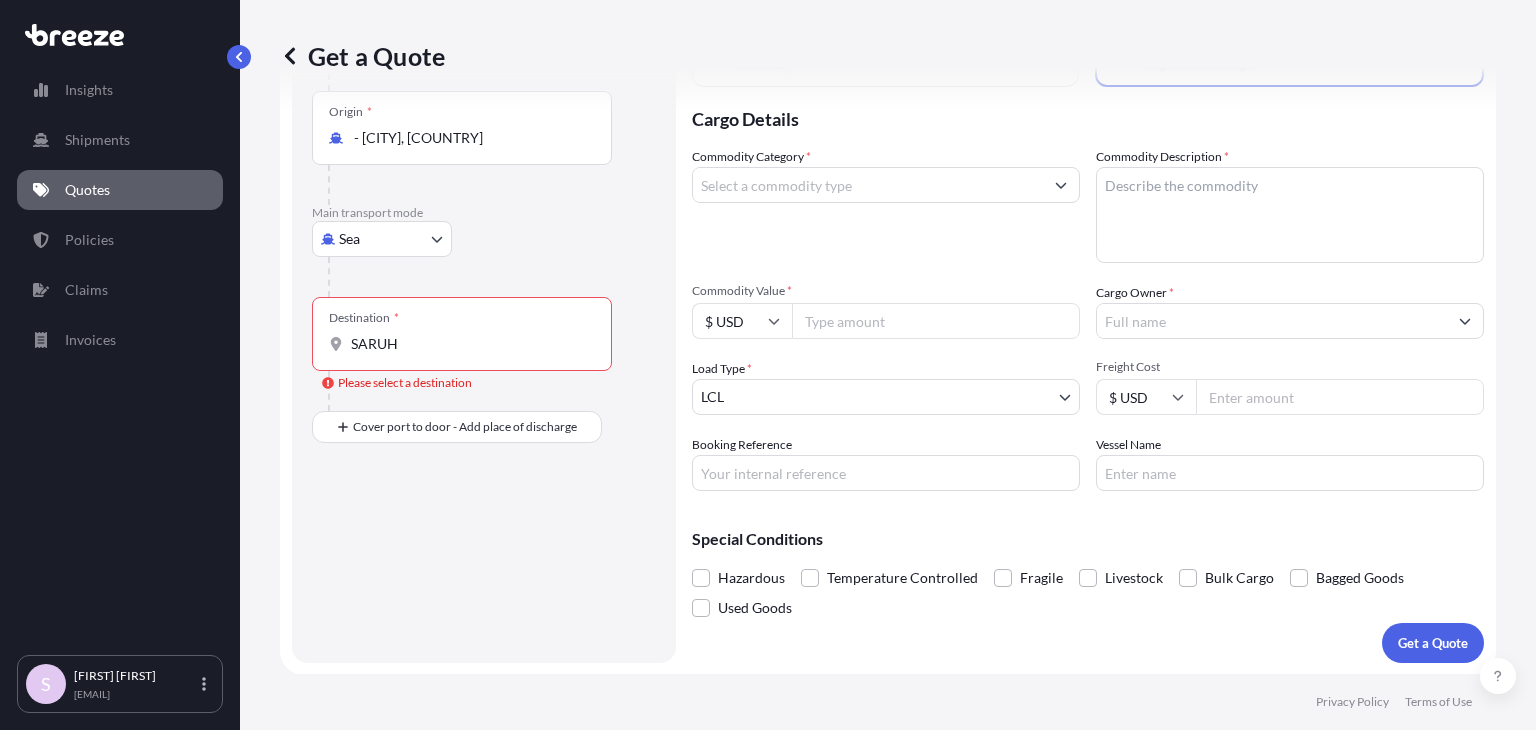 click on "Destination * SARUH" at bounding box center (462, 334) 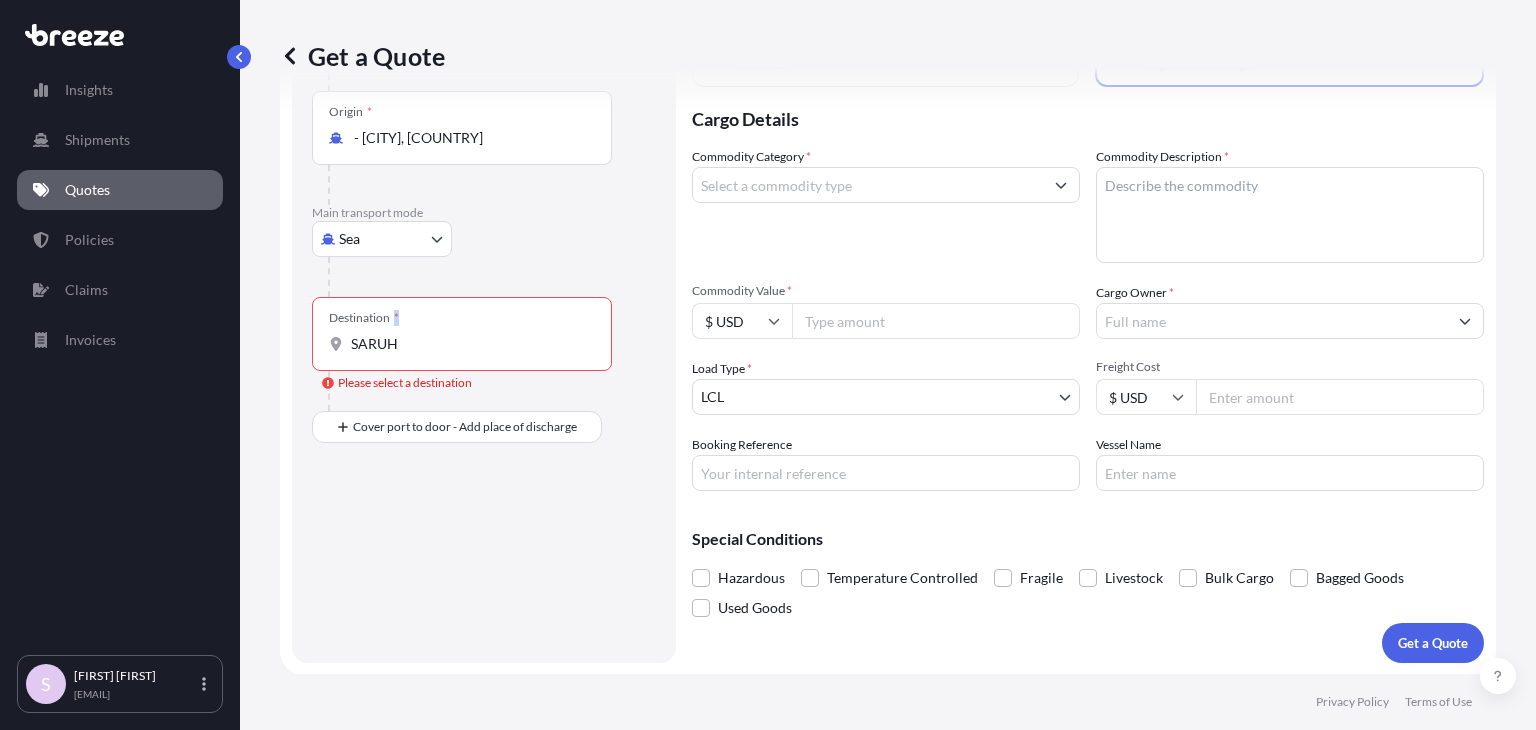 click on "Destination * SARUH" at bounding box center [462, 334] 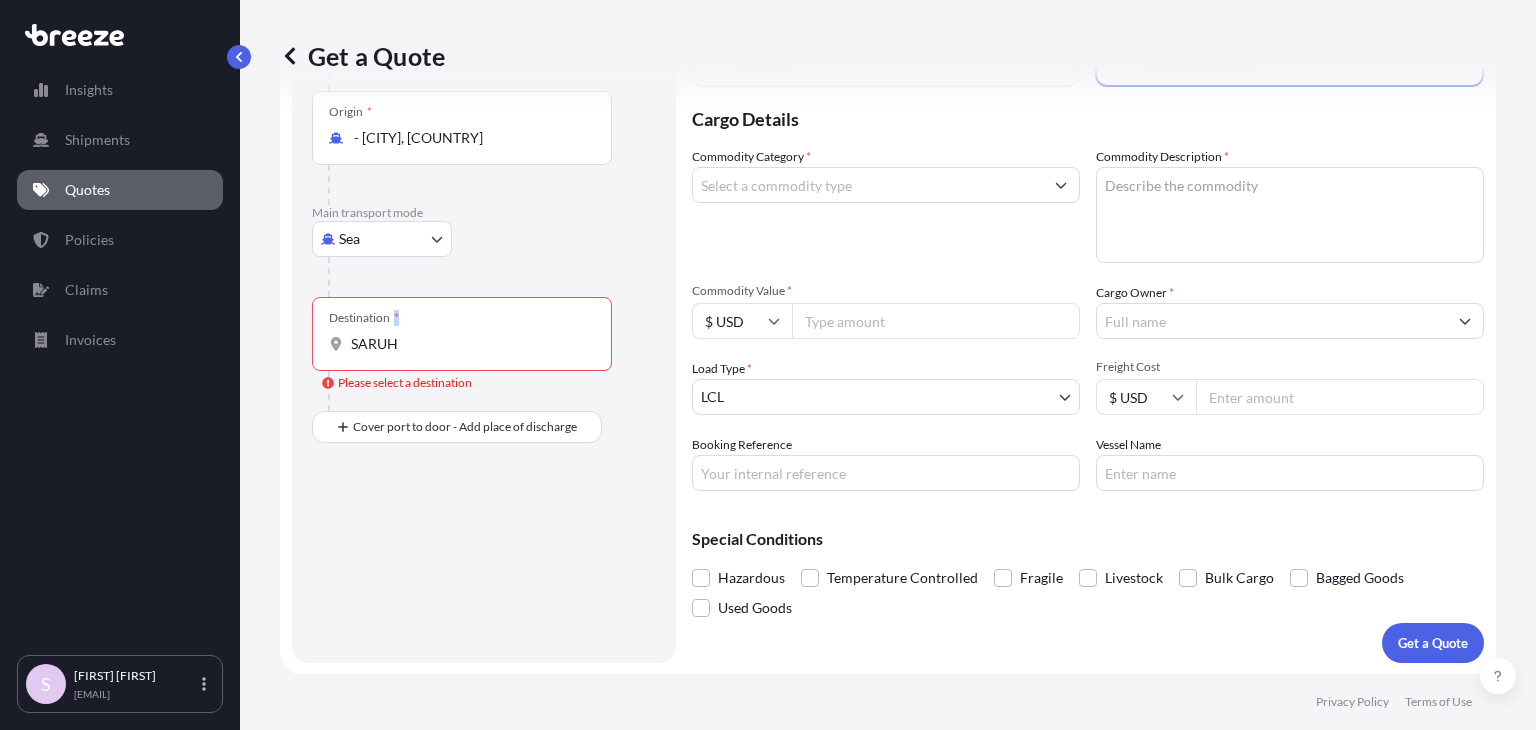 click on "SARUH" at bounding box center [469, 344] 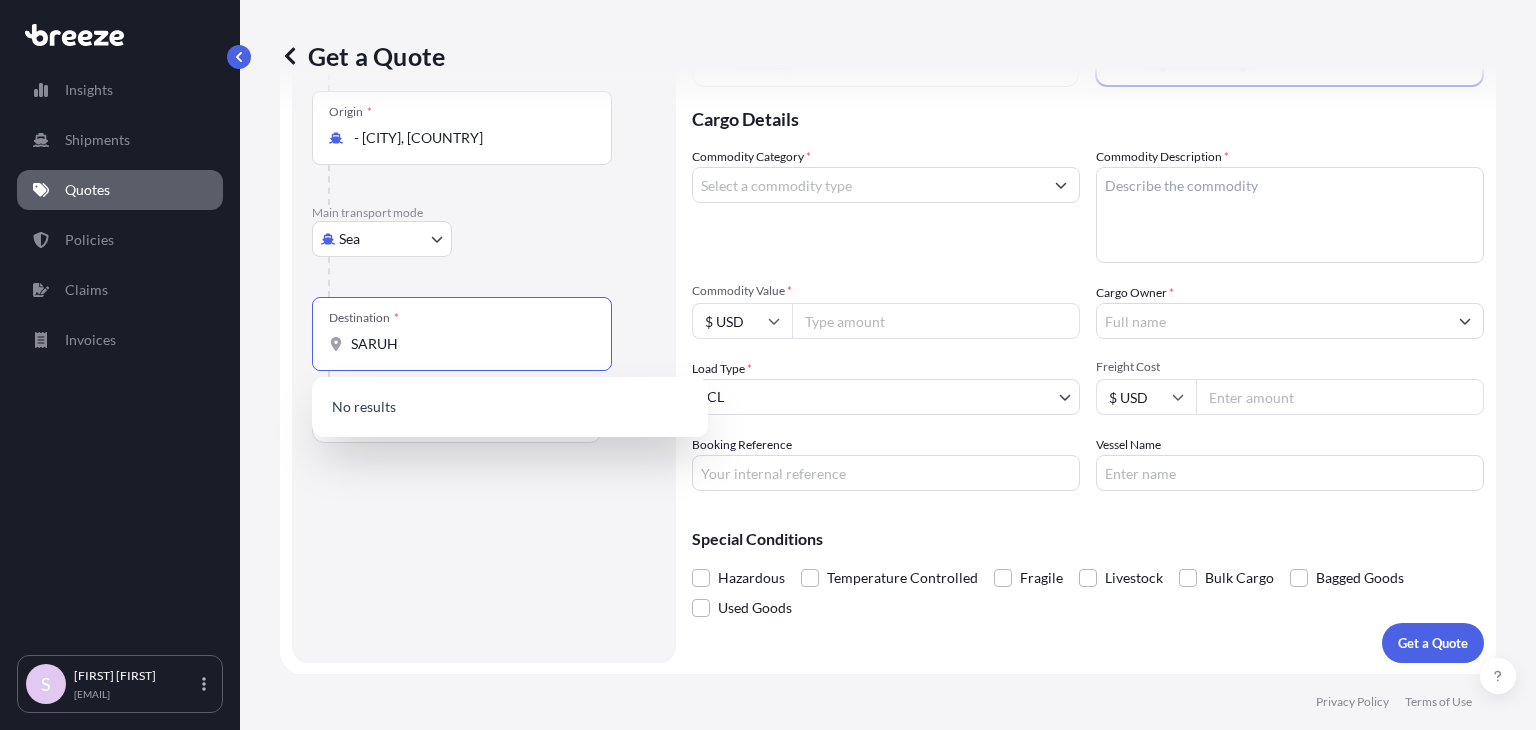 click on "SARUH" at bounding box center [469, 344] 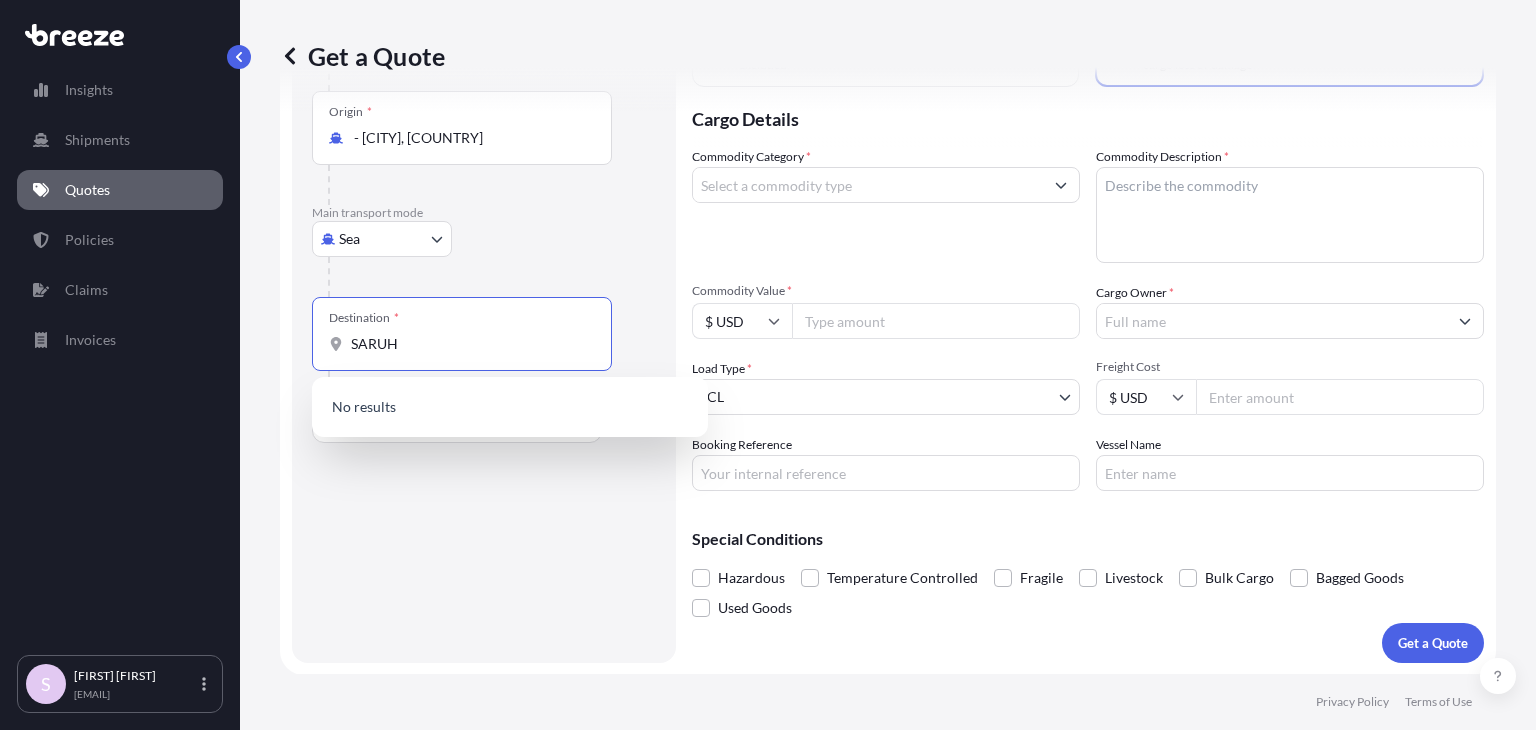 click on "SARUH" at bounding box center (469, 344) 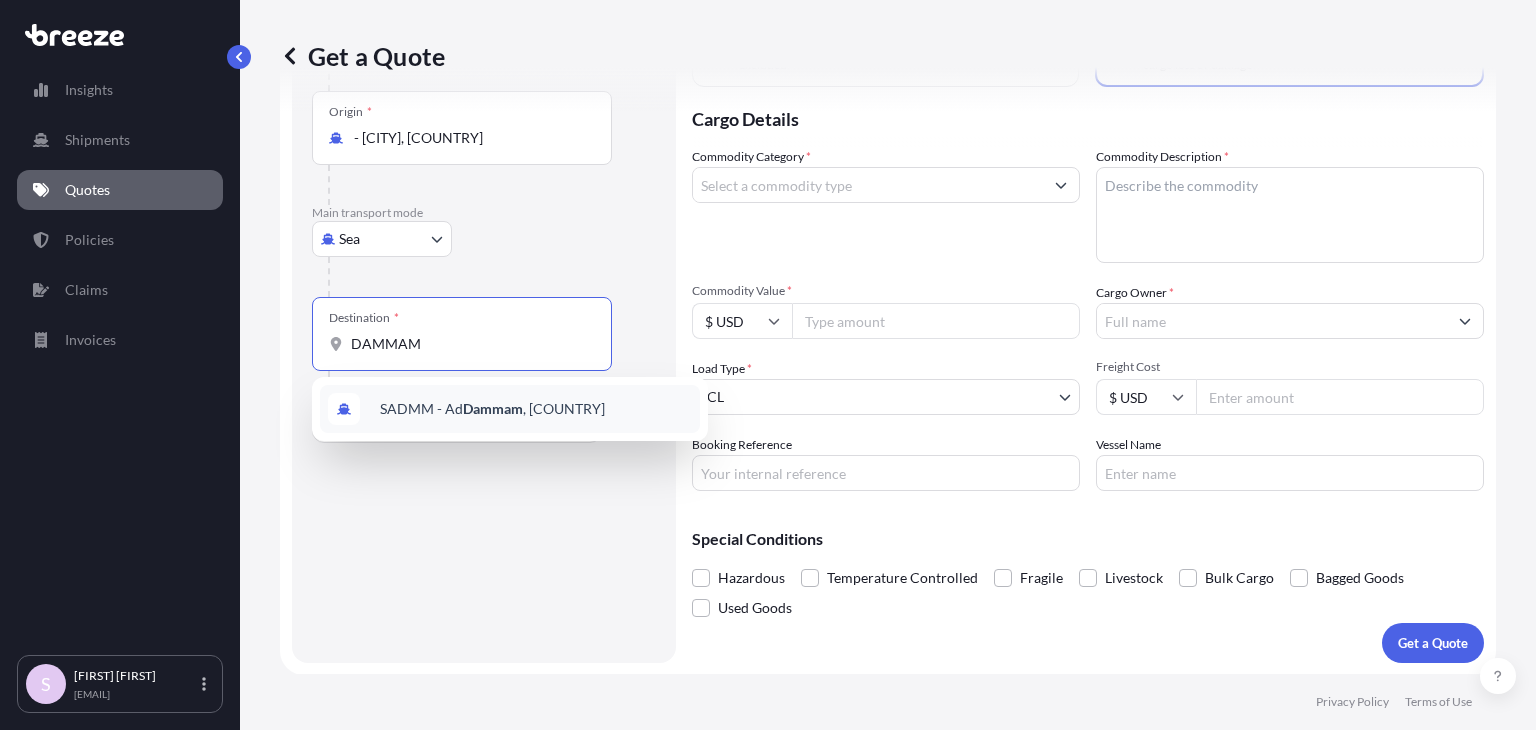 click on "- [CITY] , [COUNTRY]" at bounding box center [492, 409] 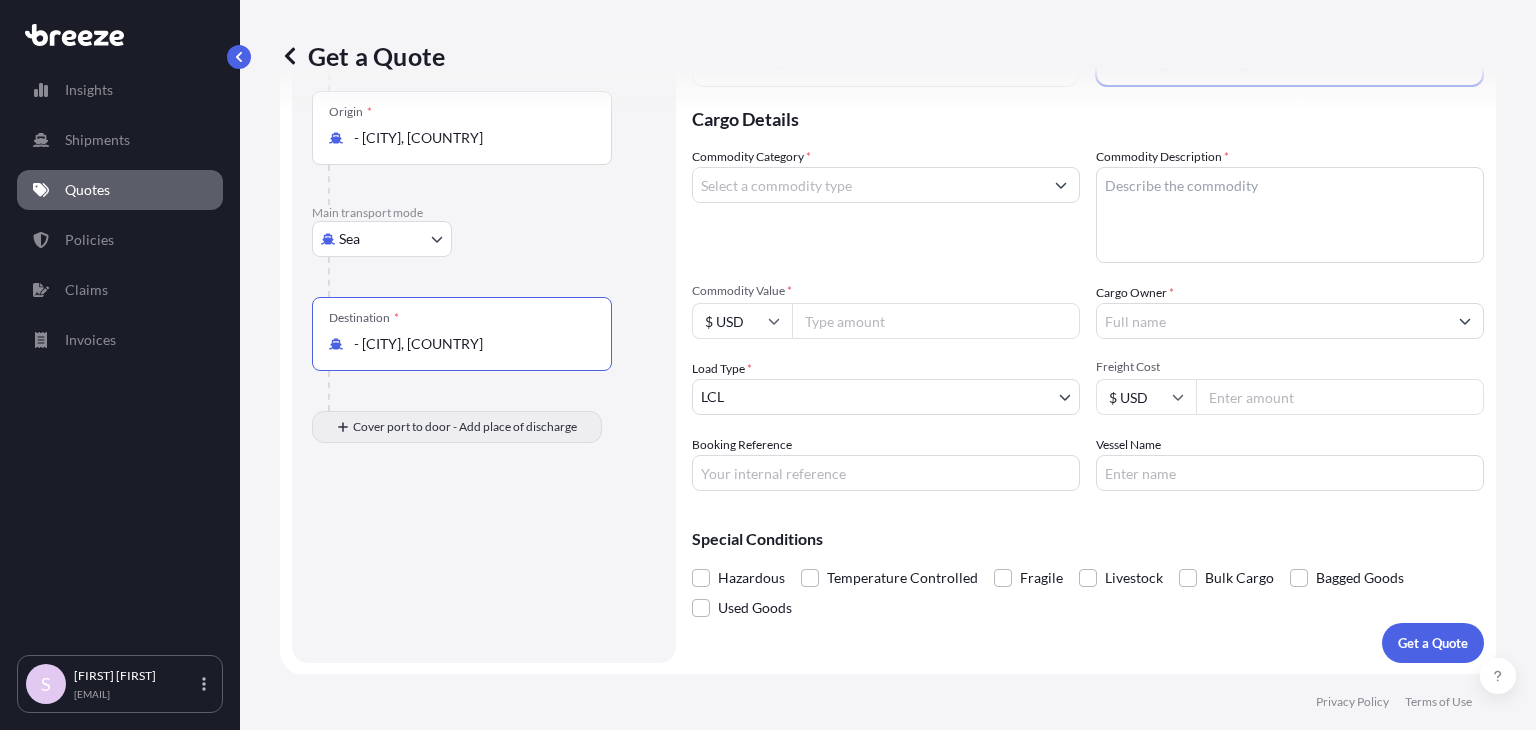 type on "- [CITY], [COUNTRY]" 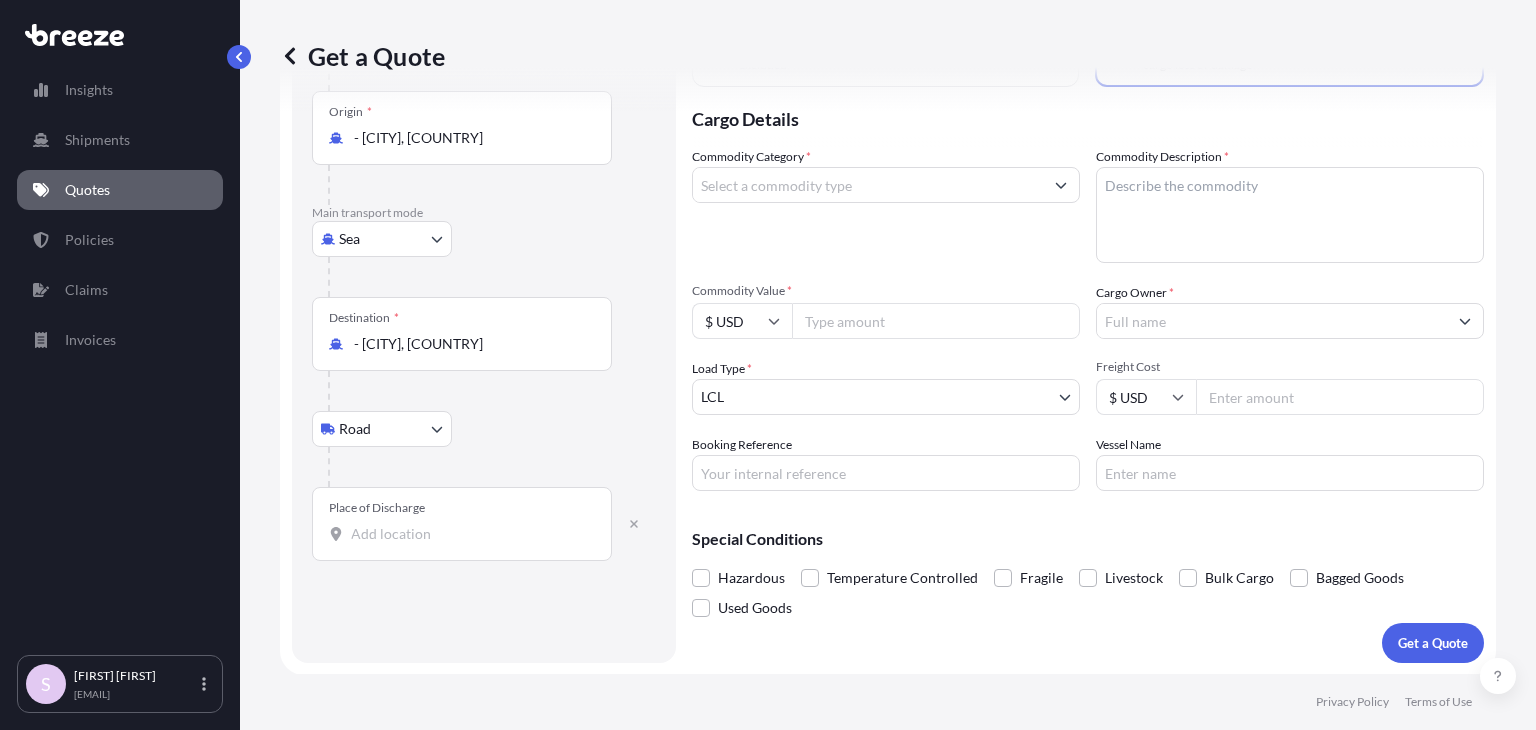 click on "Place of Discharge" at bounding box center (469, 534) 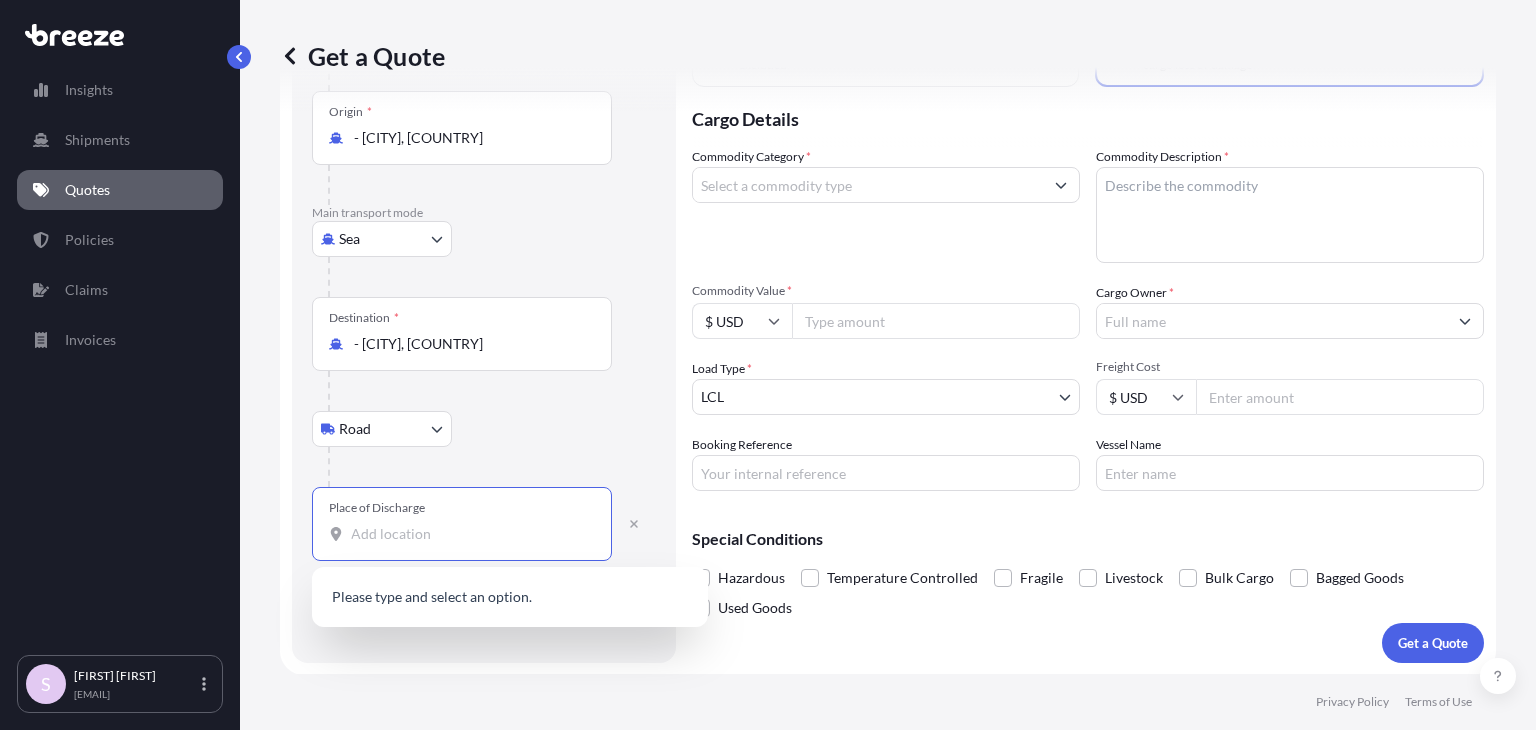 paste on "[CITY]" 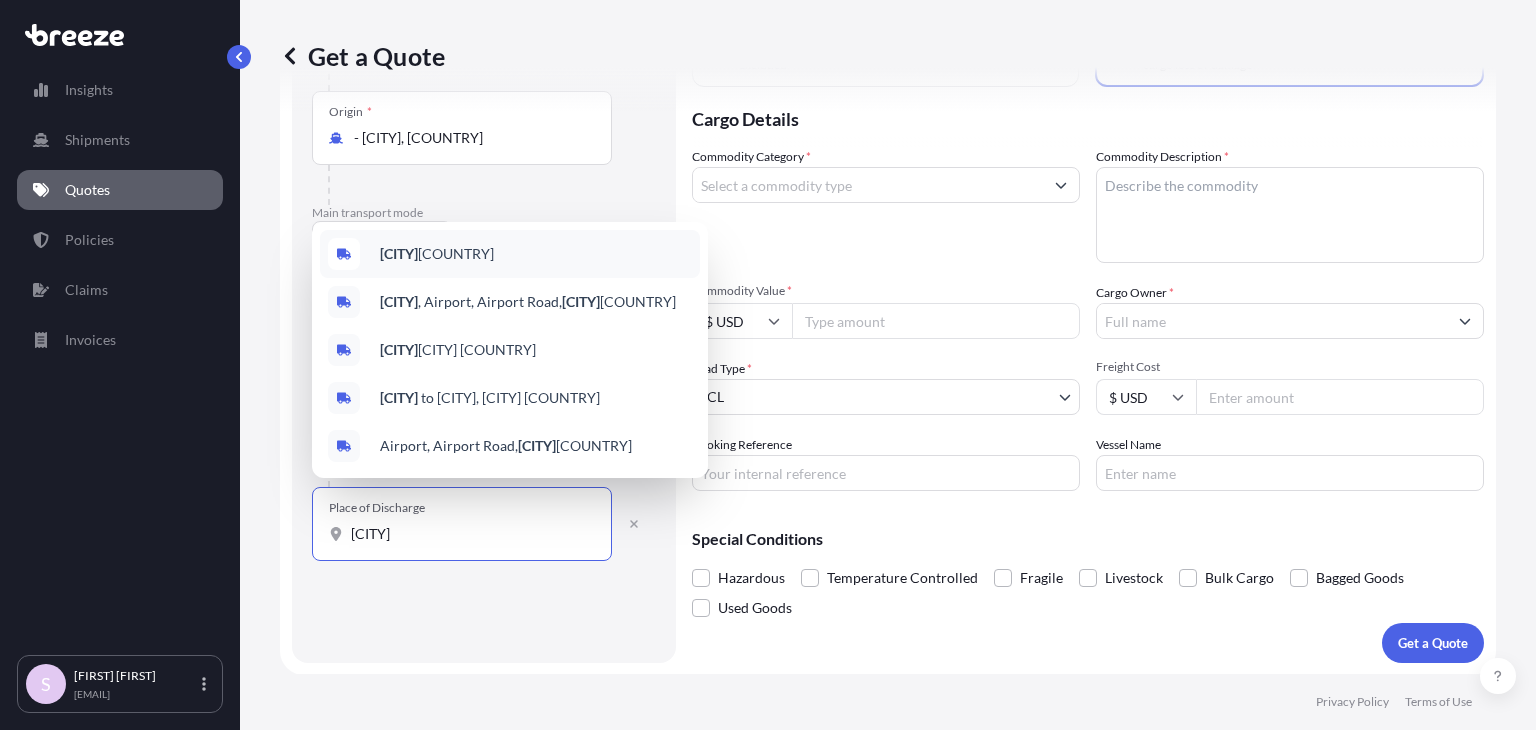 click on "[CITY]  [COUNTRY]" at bounding box center (437, 254) 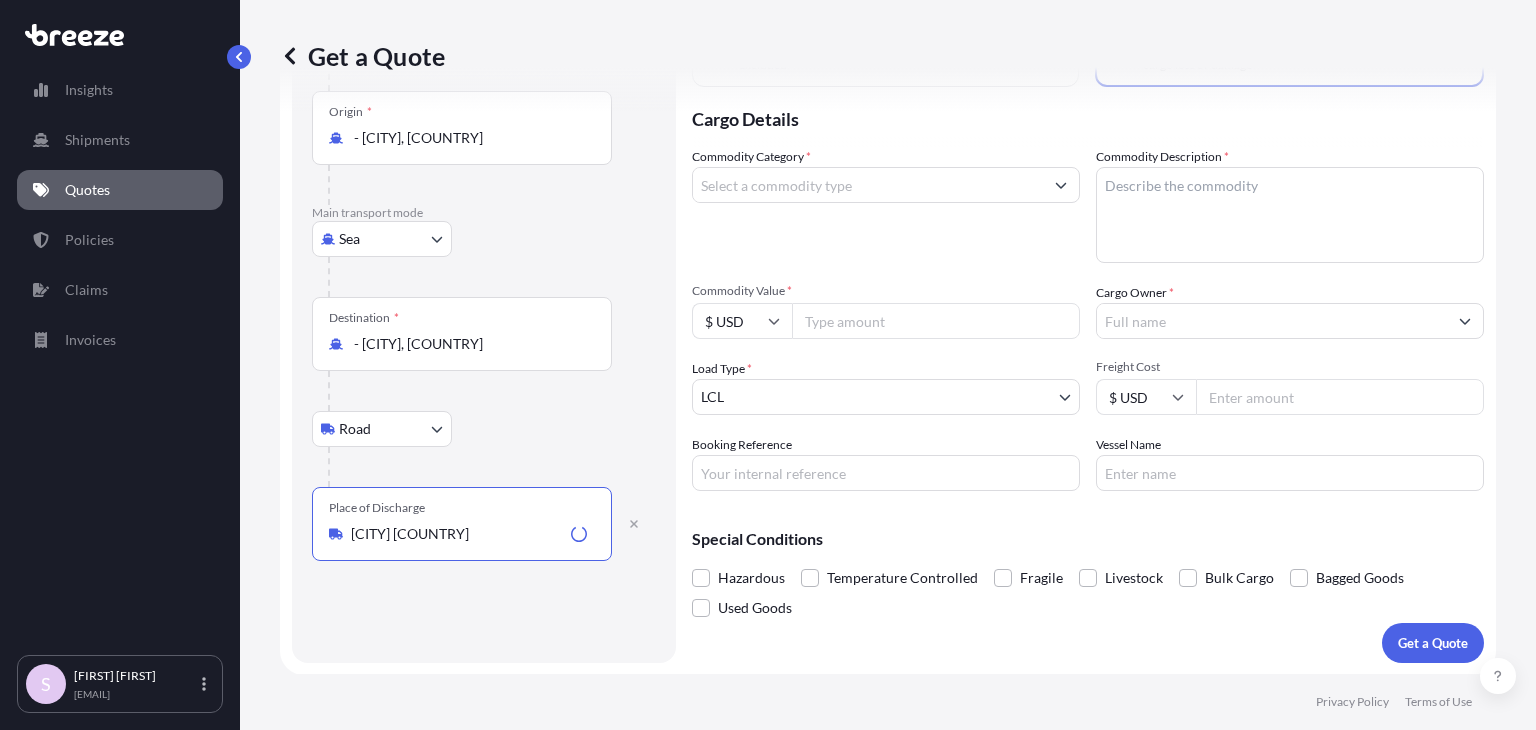 type on "[CITY] [COUNTRY]" 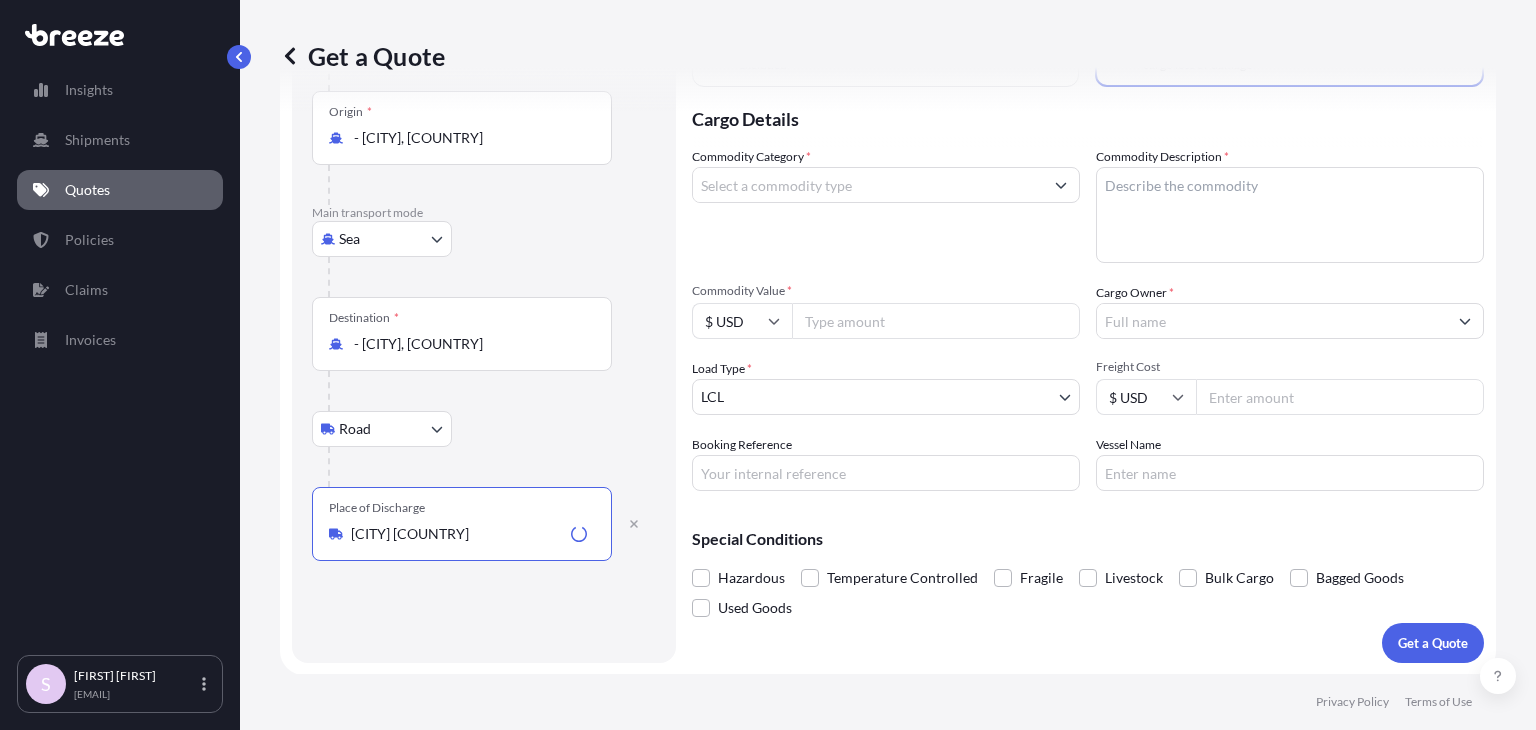 click at bounding box center [492, 467] 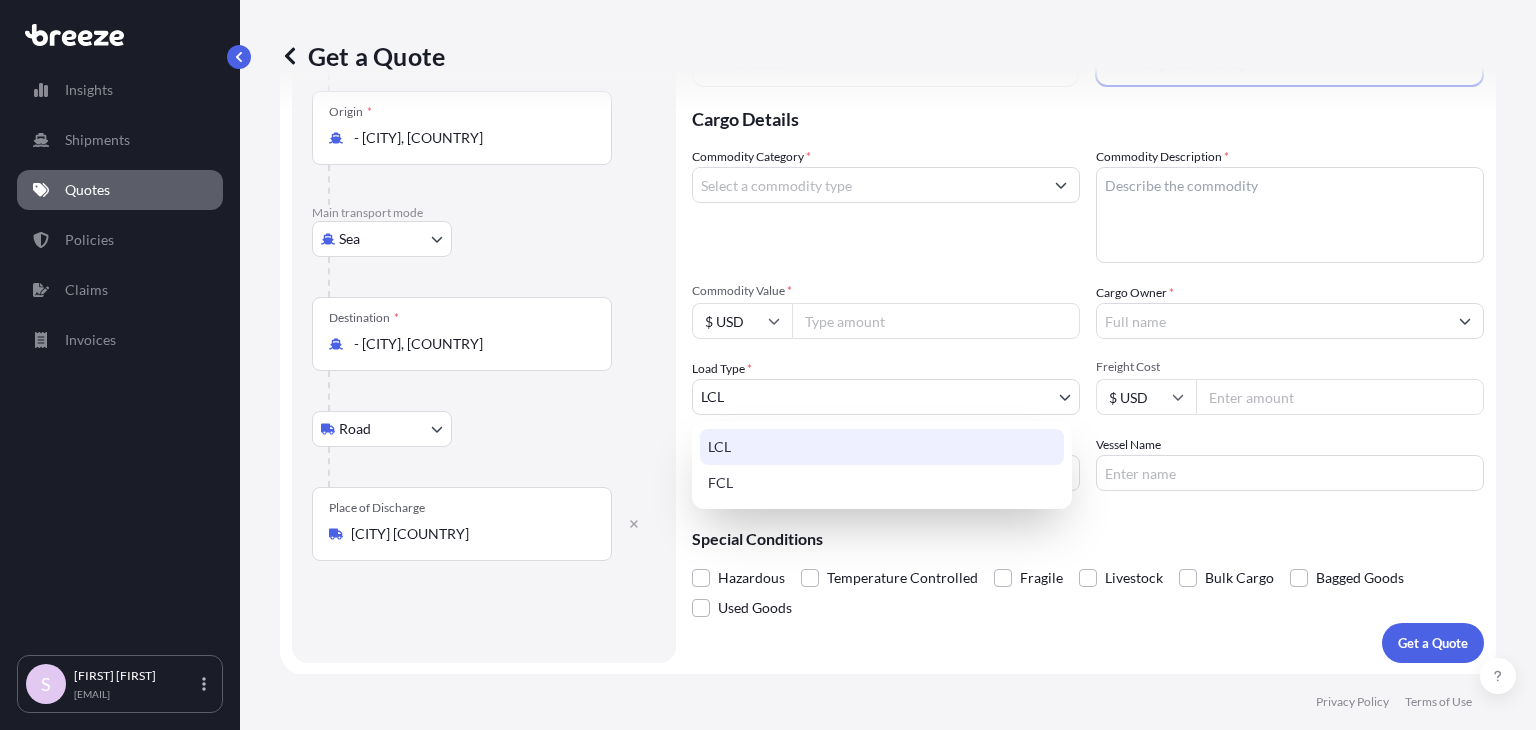 click on "Insights Shipments Quotes Policies Claims Invoices S Sam   Suren [EMAIL] Get a Quote Route Details Reset Route Details   Cover door to port - Add loading place Place of loading Road Road Rail Origin * [CITY], [COUNTRY] Main transport mode Sea Sea Air Road Rail Destination * [CITY] - [CITY], [COUNTRY] Road Road Rail Place of Discharge [CITY] [COUNTRY] Coverage Type All risks Covers losses or damages due to any cause, except for those excluded FPA "Free of Particular Average" - limited coverage for partial cargo loss or damage Cargo Details Commodity Category * Commodity Description * Commodity Value   * $ USD Cargo Owner * Load Type * LCL LCL FCL Freight Cost   $ USD Booking Reference Vessel Name Special Conditions Hazardous Temperature Controlled Fragile Livestock Bulk Cargo Bagged Goods Used Goods Get a Quote Privacy Policy Terms of Use
0 LCL FCL" at bounding box center [768, 365] 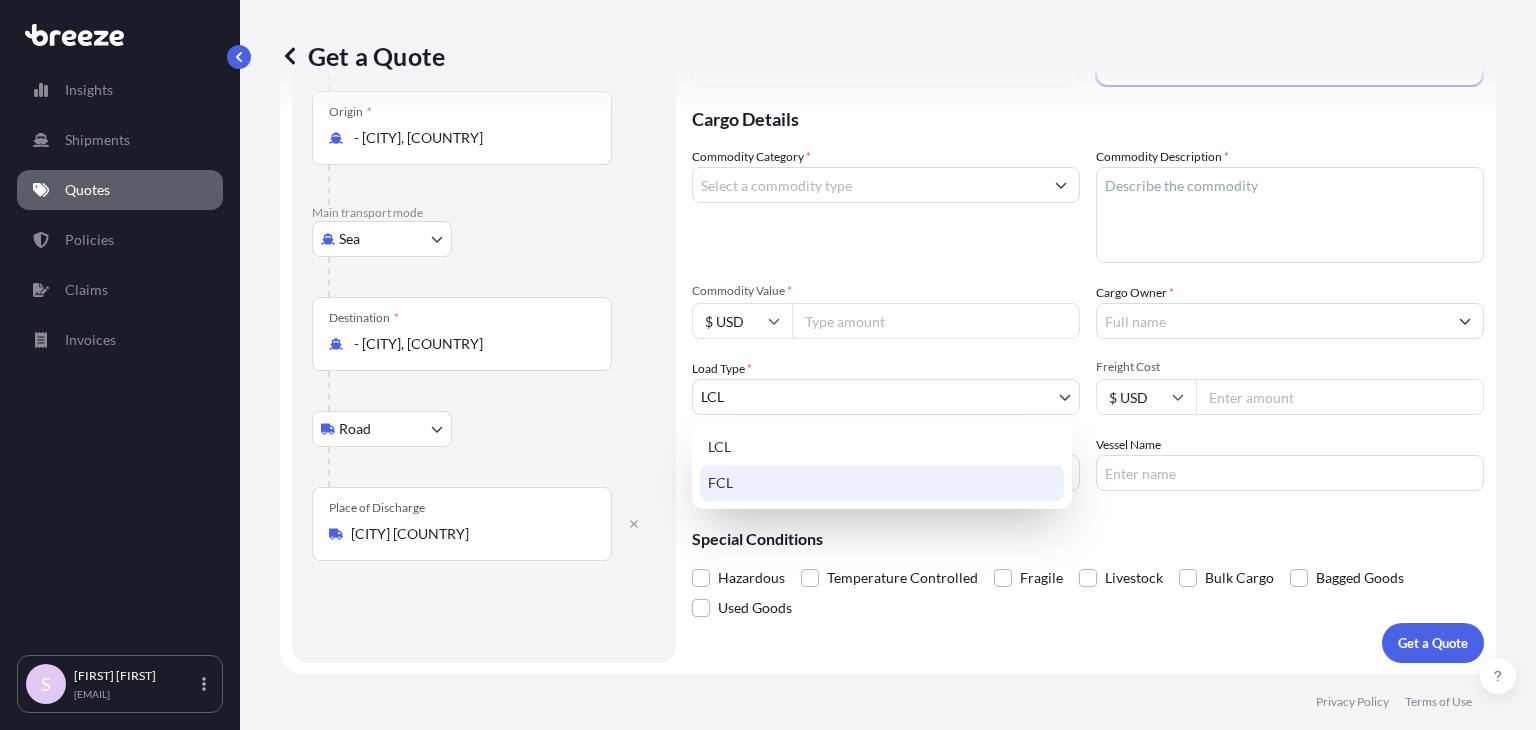 click on "FCL" at bounding box center [882, 483] 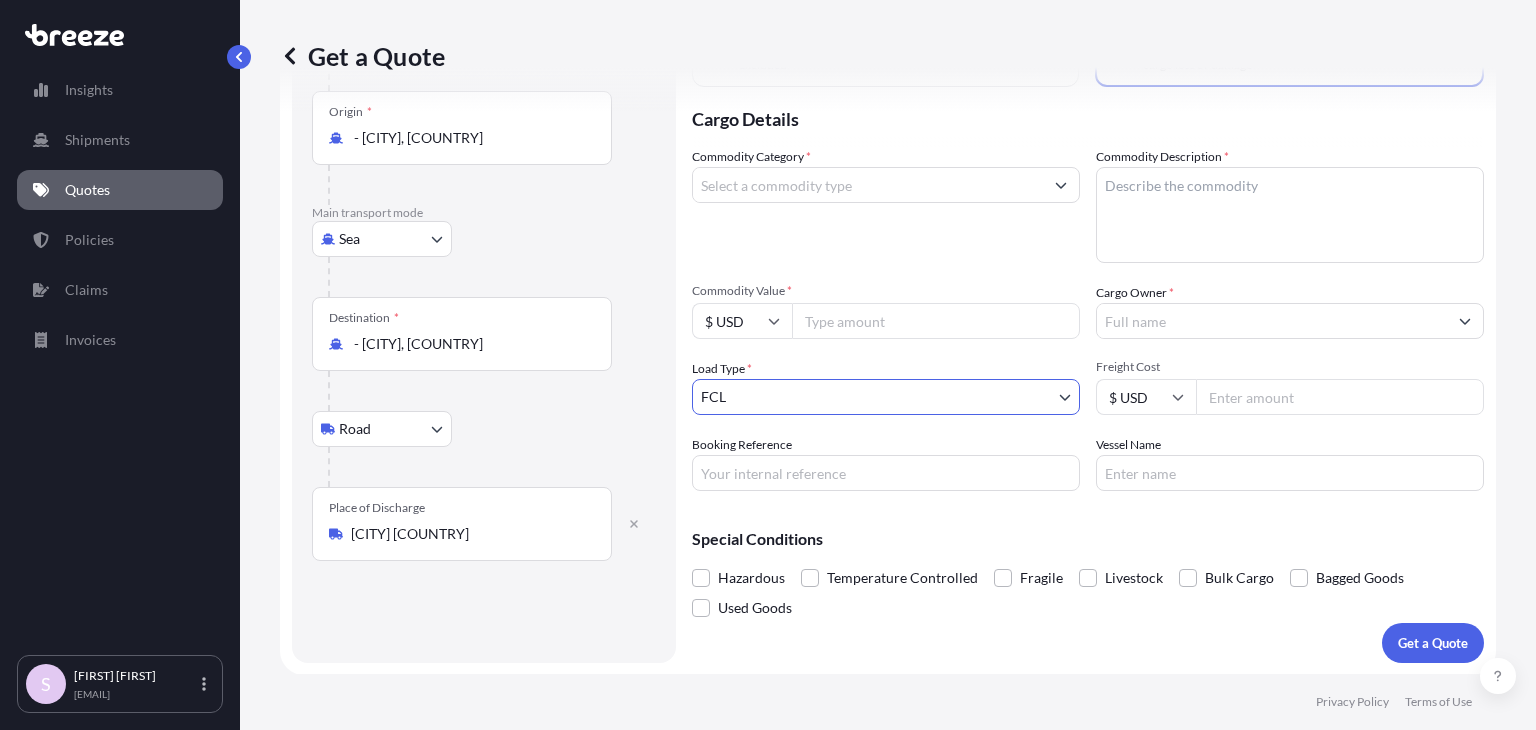 click at bounding box center [492, 277] 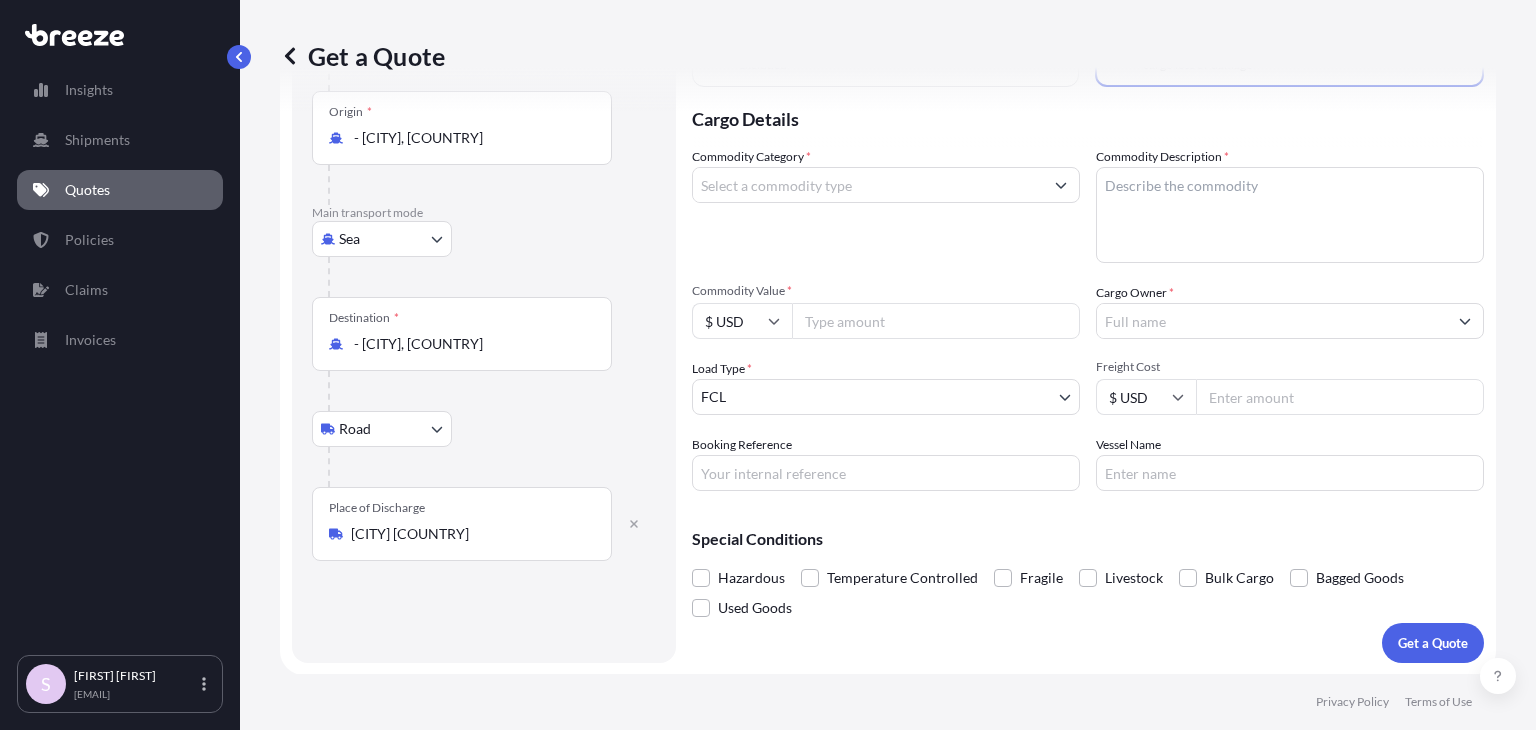 click on "Commodity Value   *" at bounding box center [936, 321] 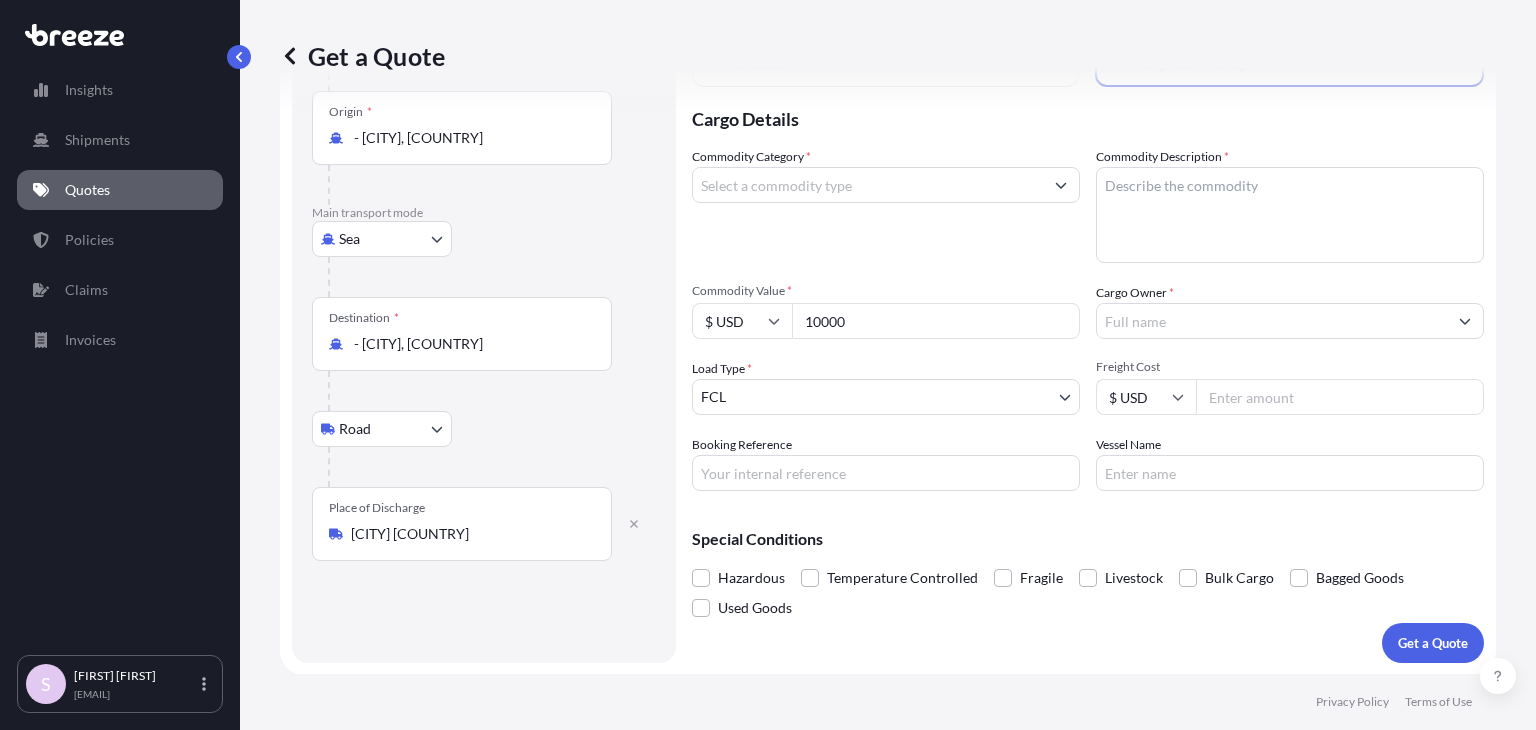 type on "10000" 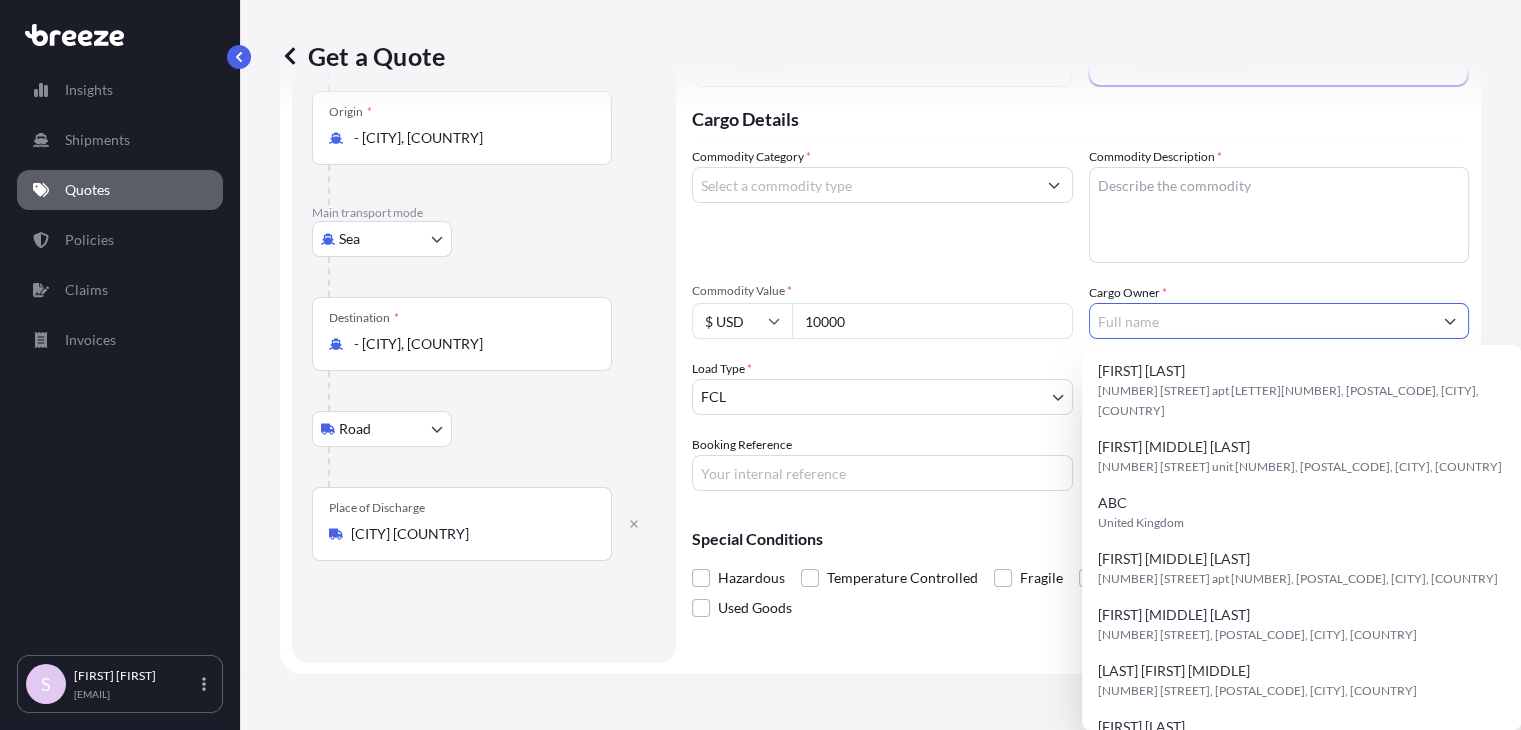 click on "Cargo Owner *" at bounding box center [1261, 321] 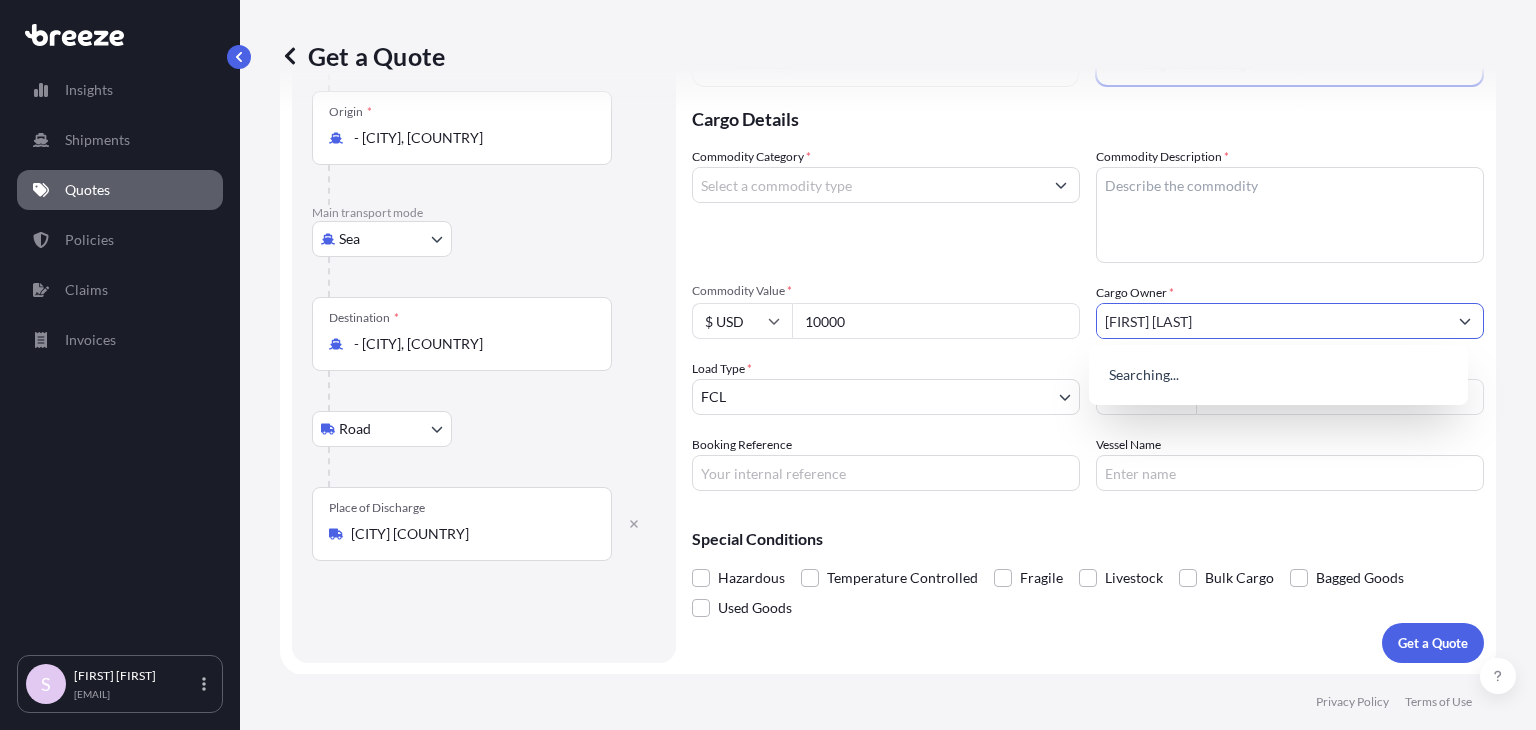 type on "[FIRST] [LAST]" 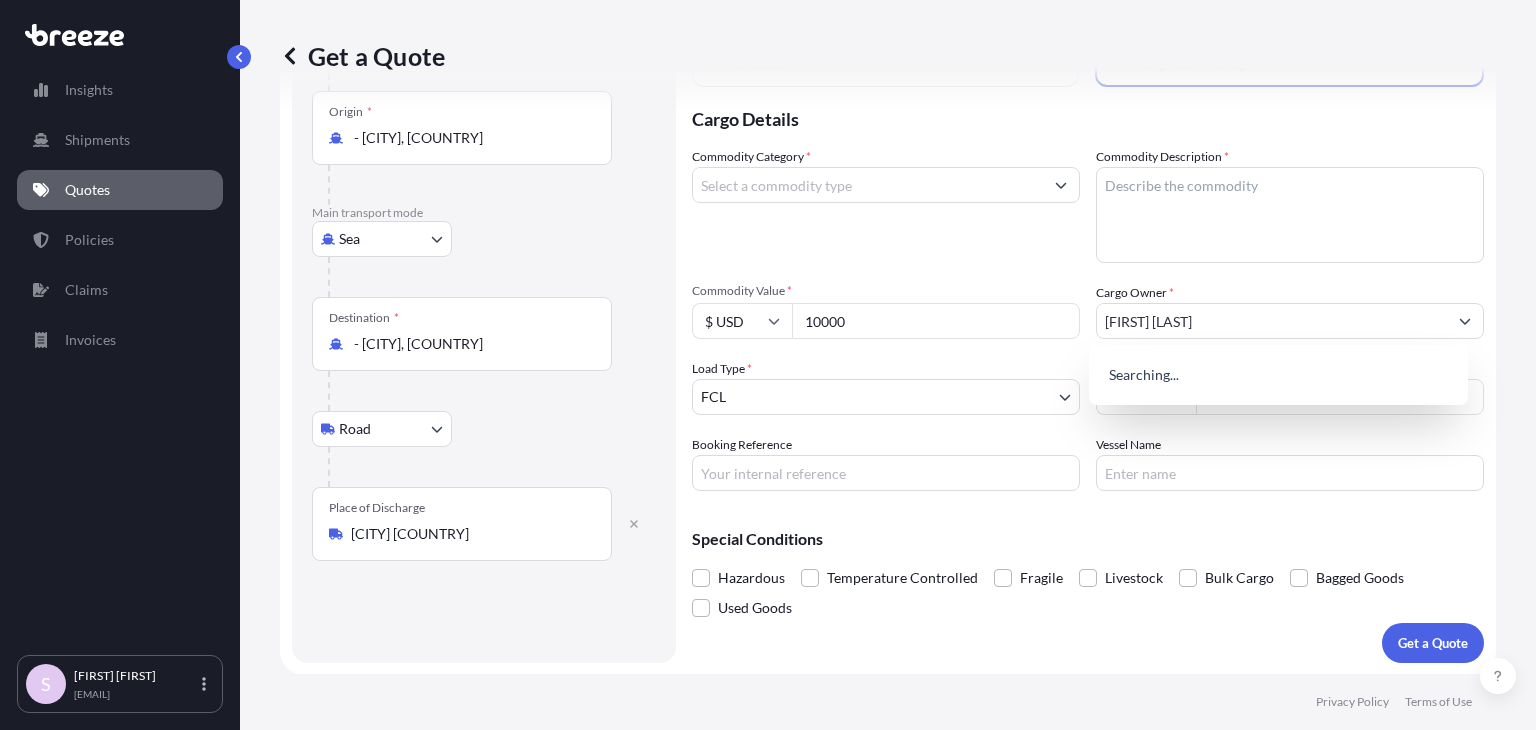 click on "Commodity Category *" at bounding box center (886, 205) 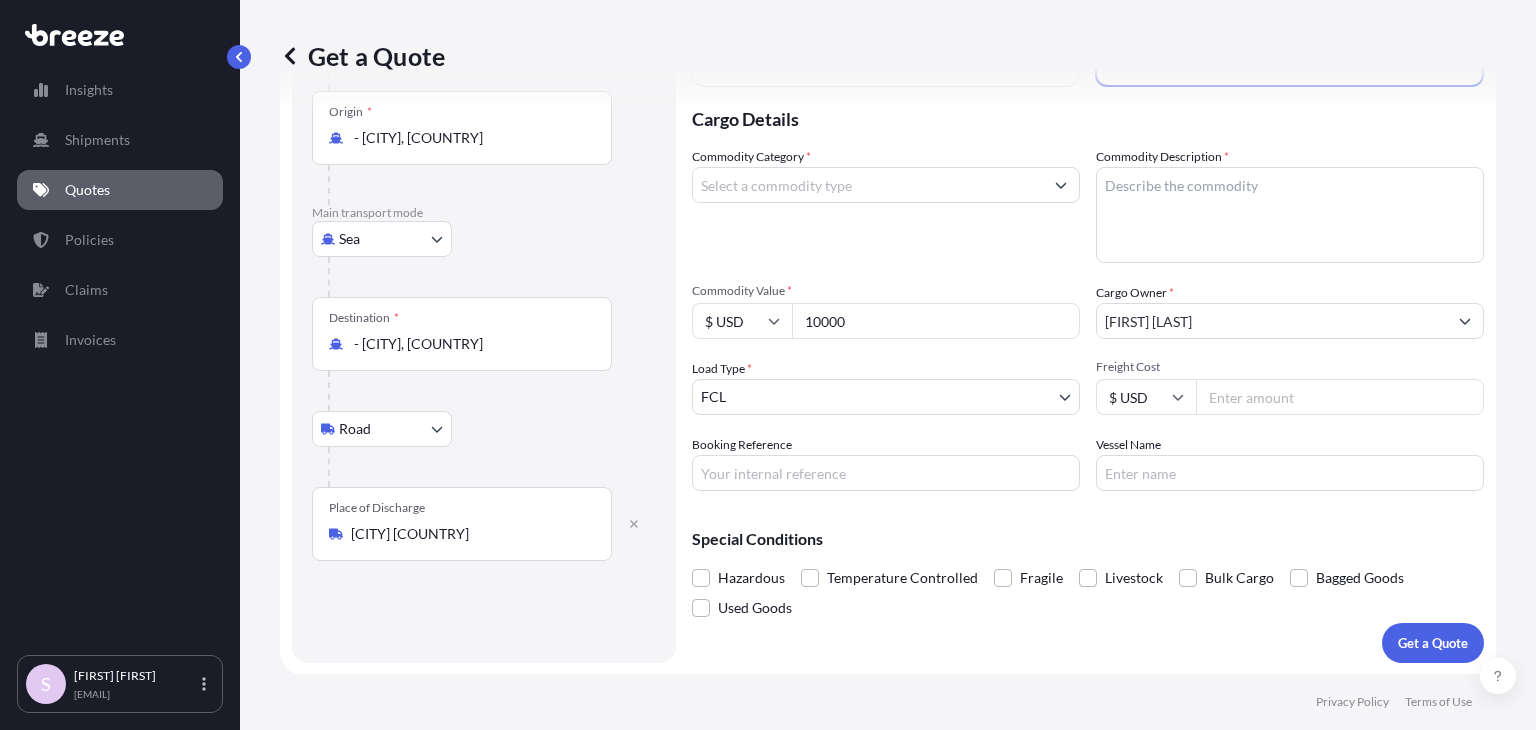 click on "Commodity Category *" at bounding box center (868, 185) 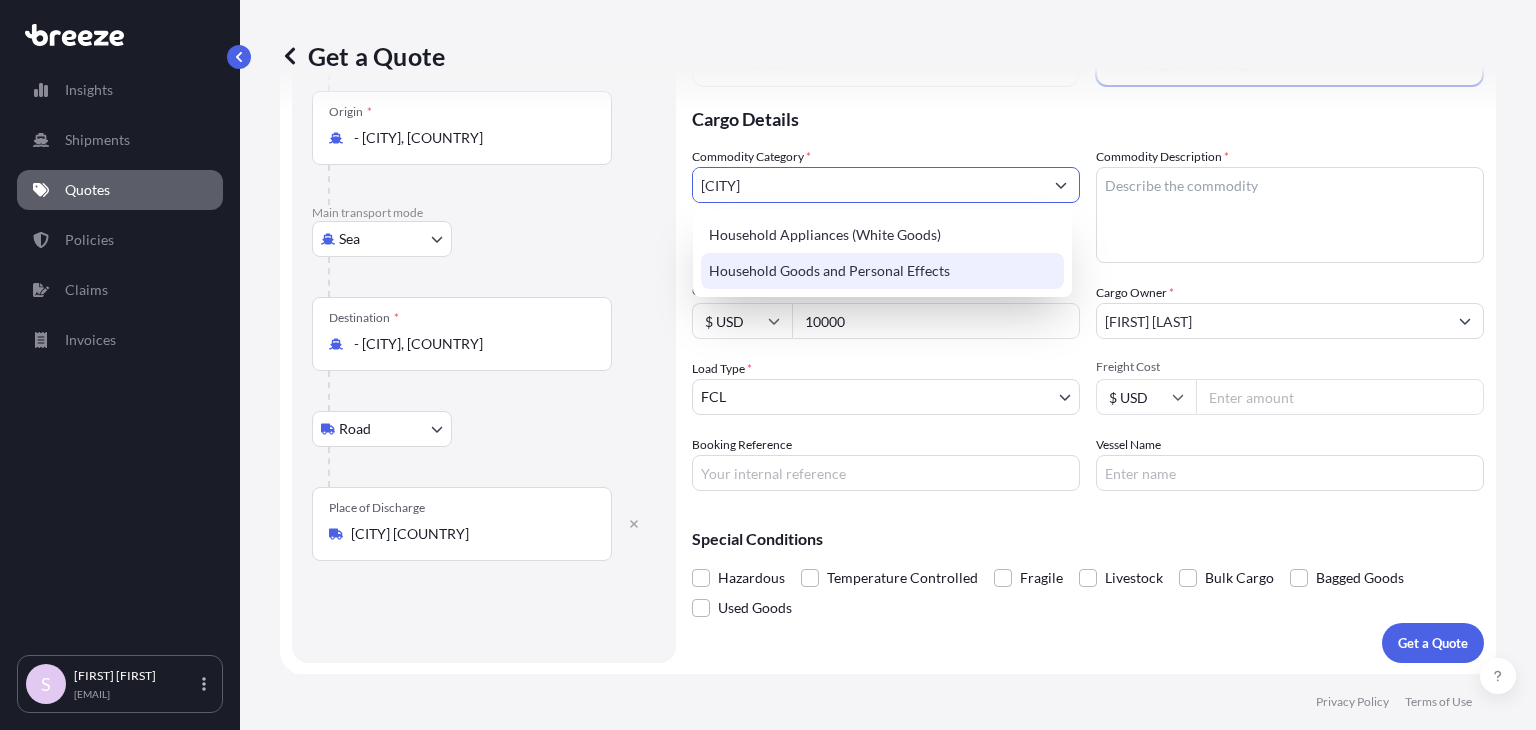click on "Household Goods and Personal Effects" at bounding box center [882, 271] 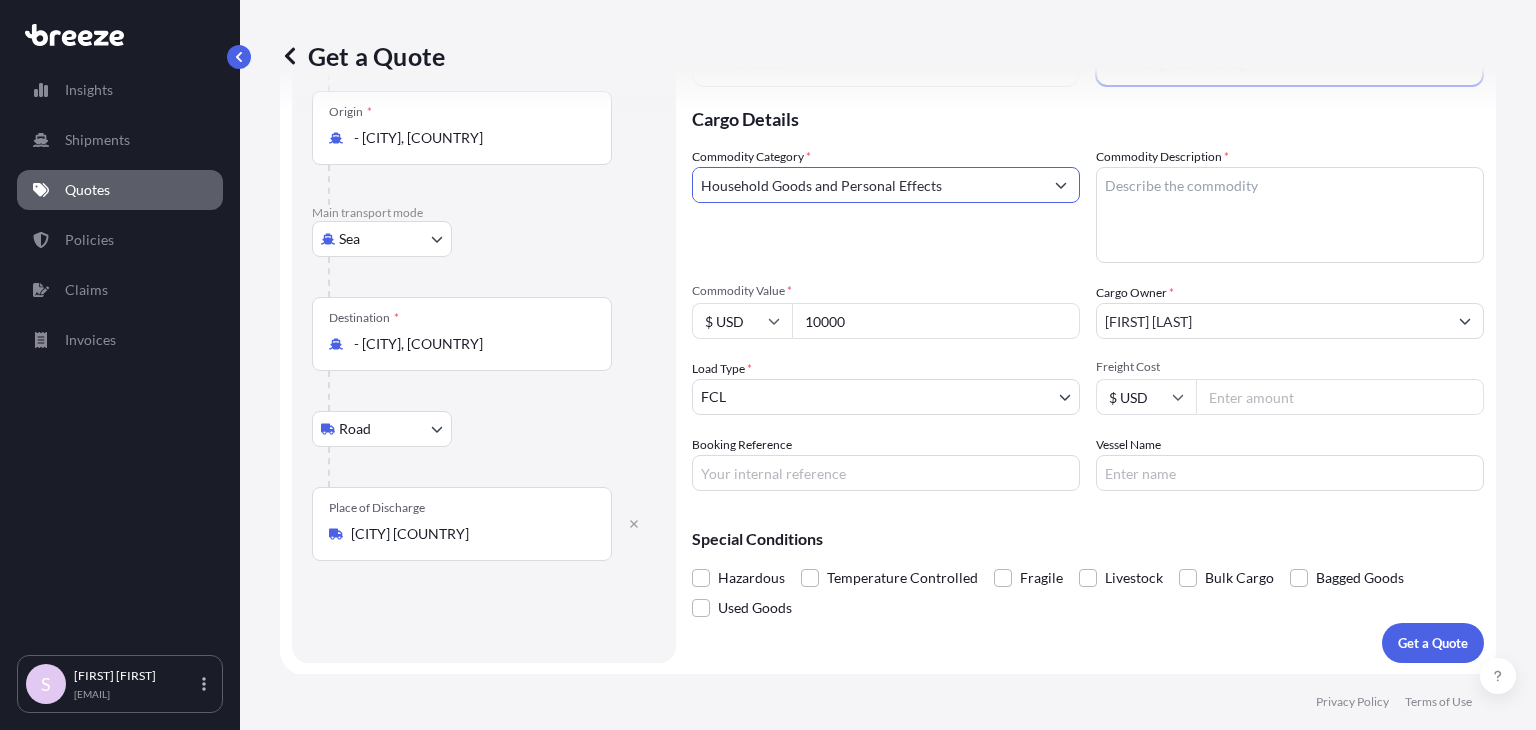 type on "Household Goods and Personal Effects" 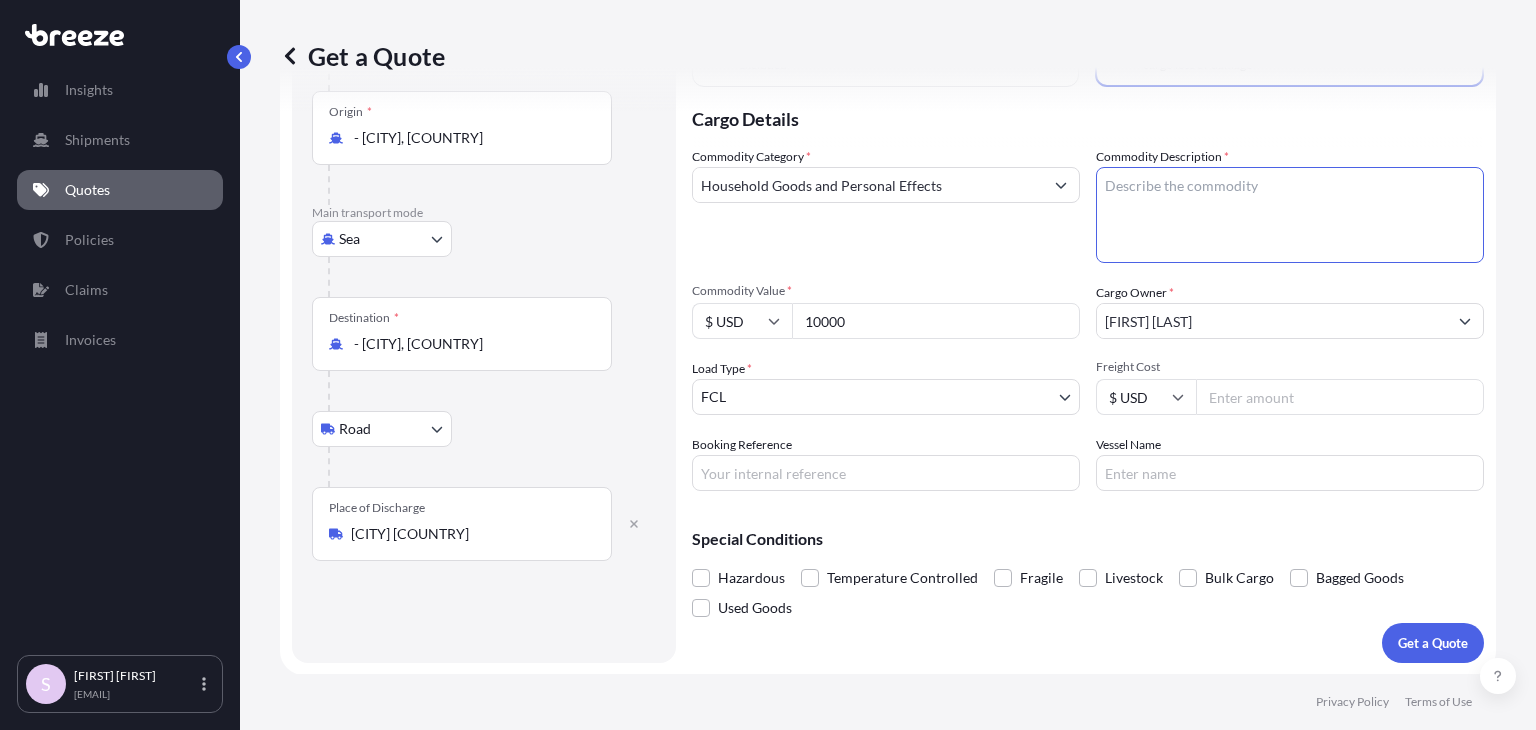paste on "154 Pieces of used household goods and personal effects." 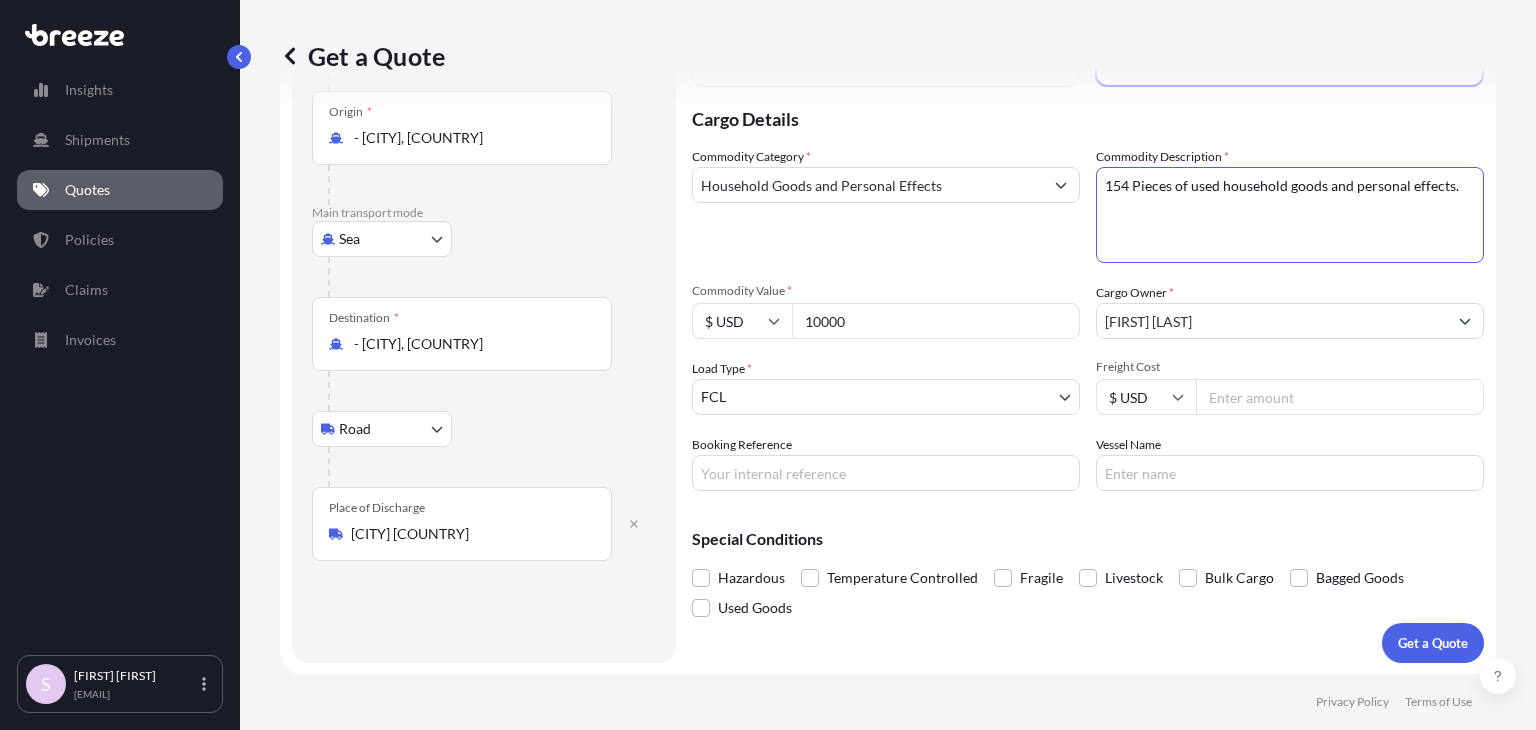 type on "154 Pieces of used household goods and personal effects." 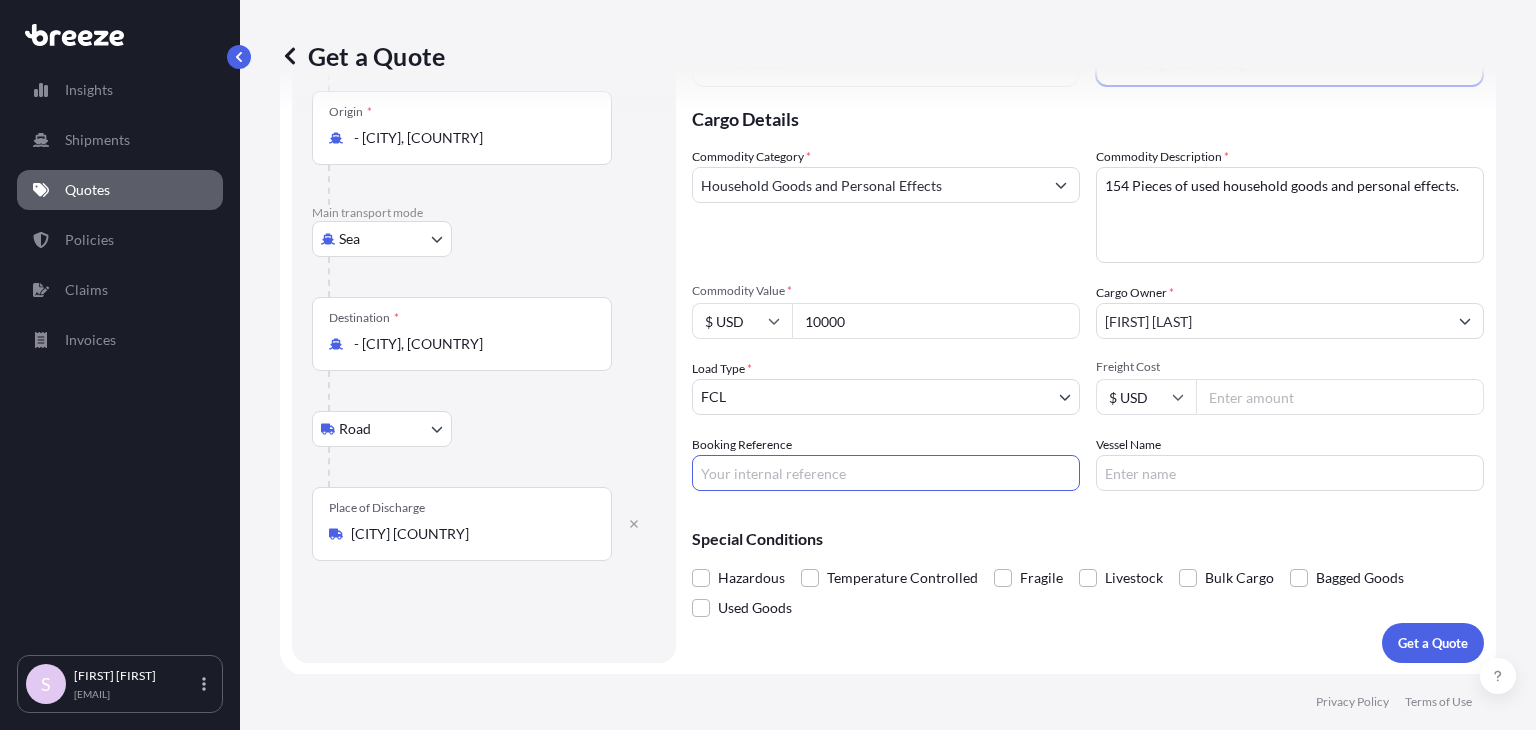 paste on "[NUMBER]" 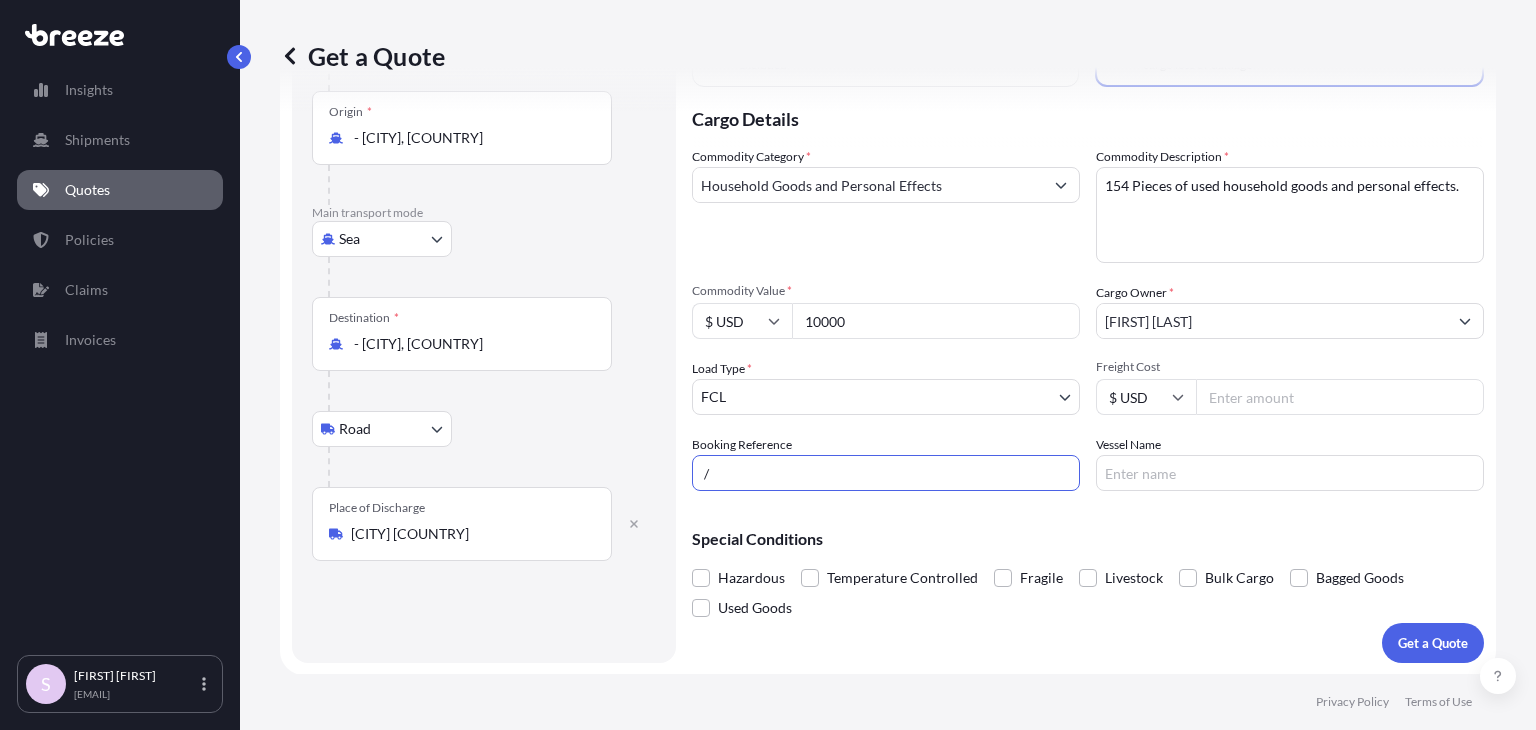 paste on "[NUMBER]" 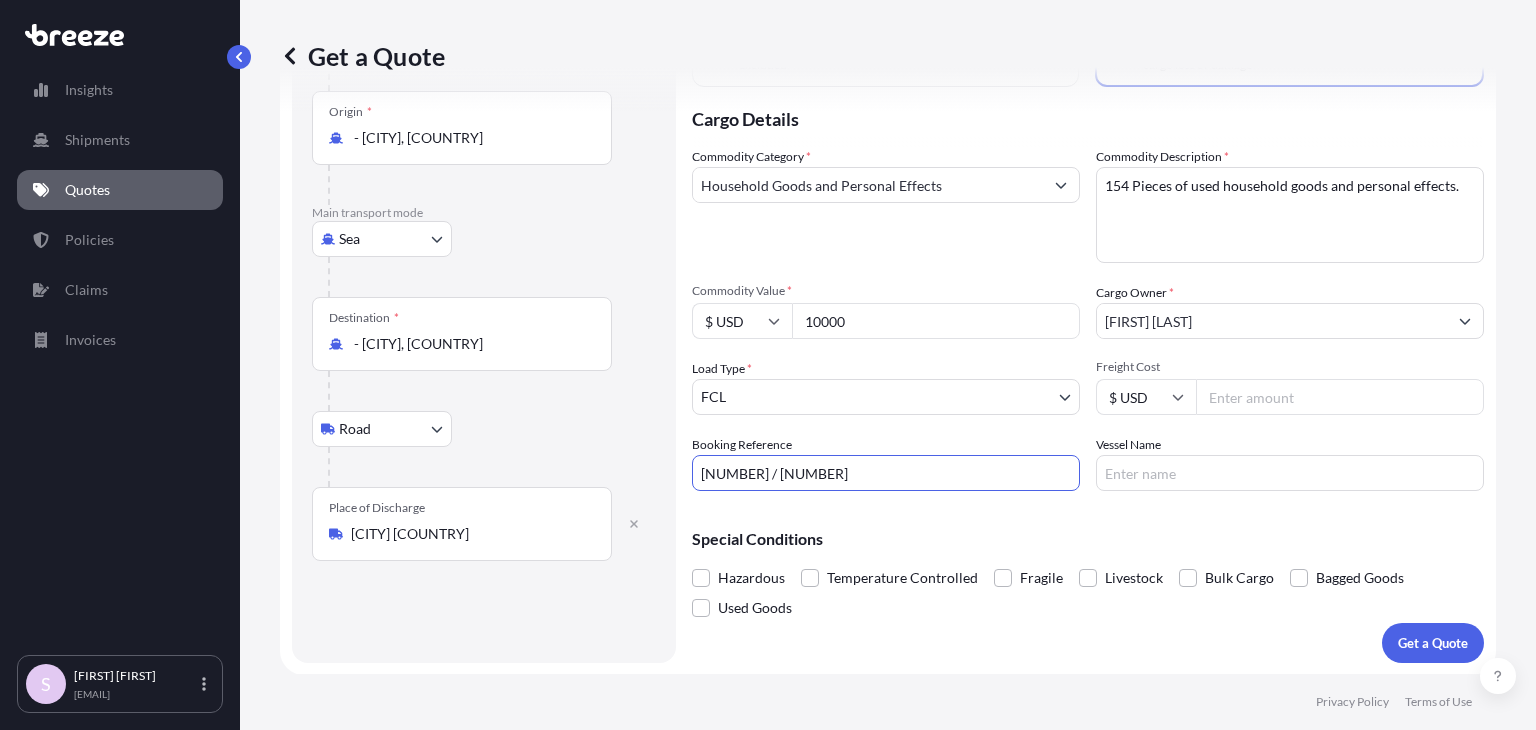 type on "[NUMBER] / [NUMBER]" 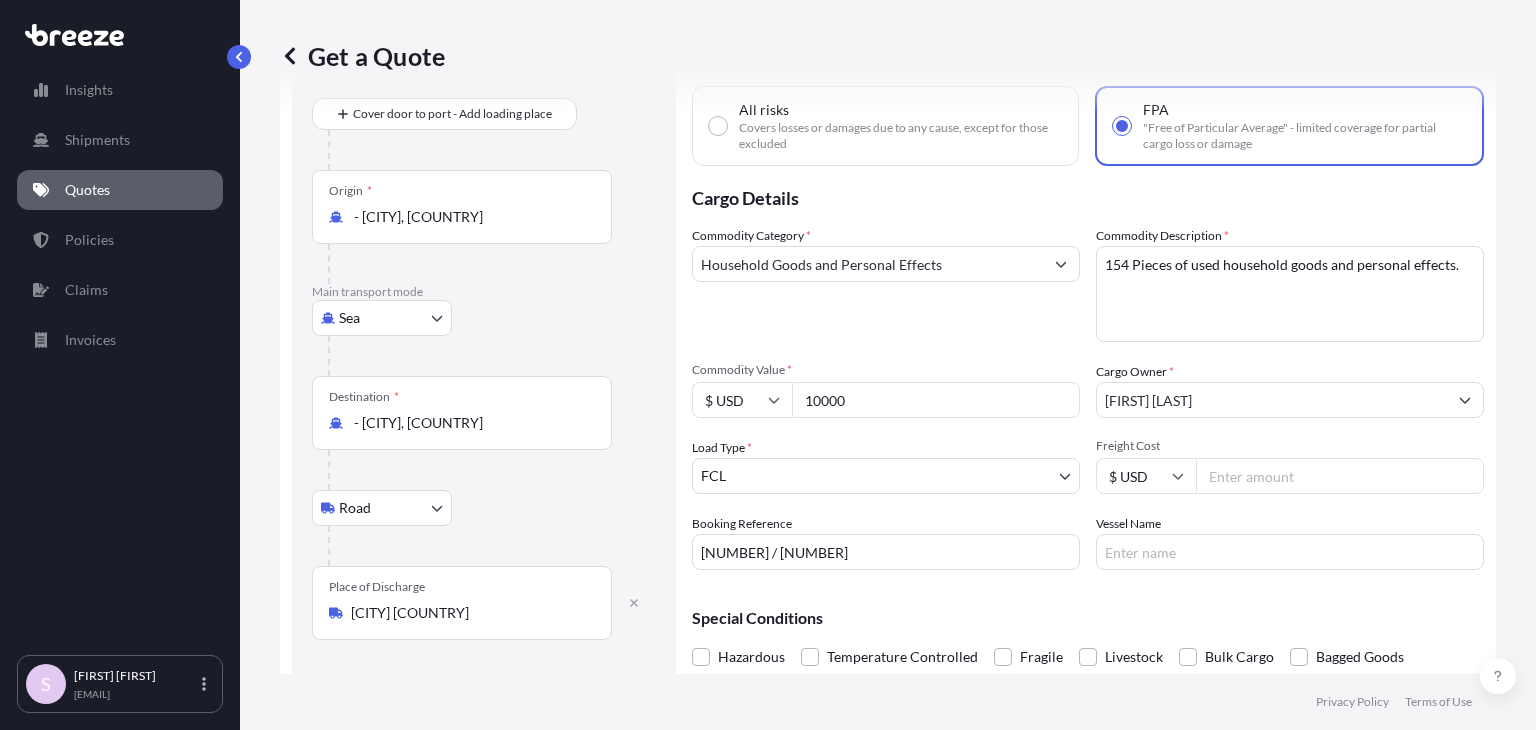 scroll, scrollTop: 177, scrollLeft: 0, axis: vertical 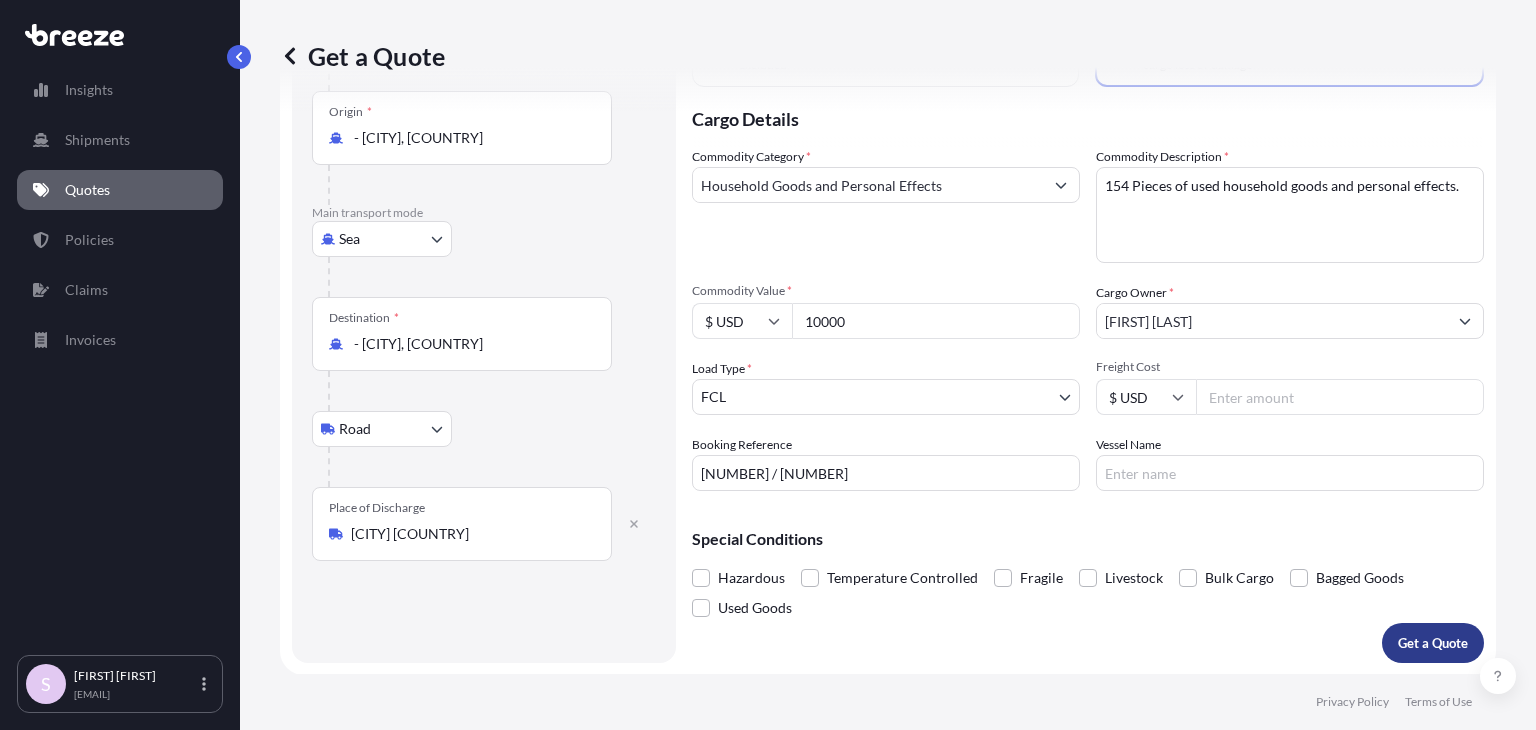 click on "Get a Quote" at bounding box center [1433, 643] 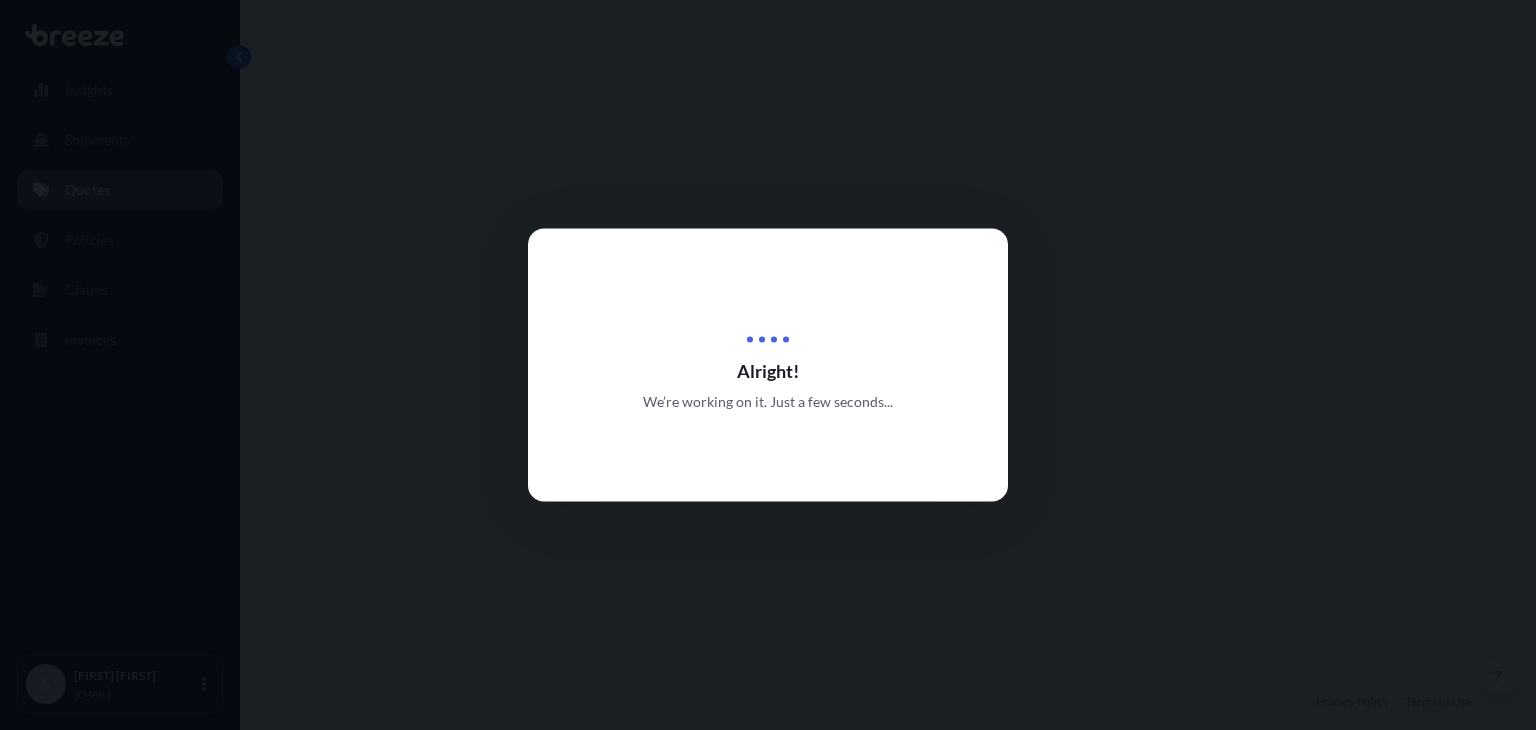 select on "Sea" 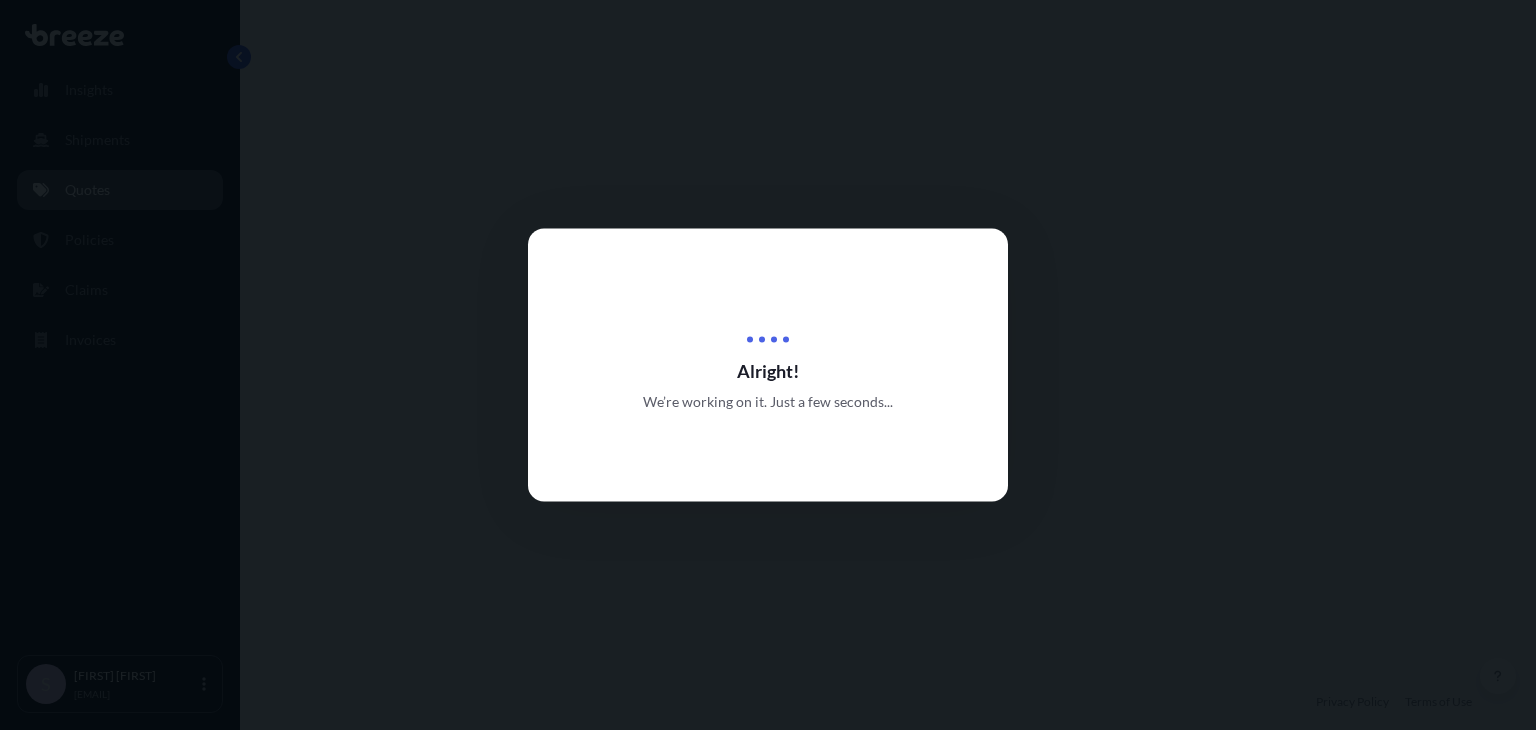 select on "Road" 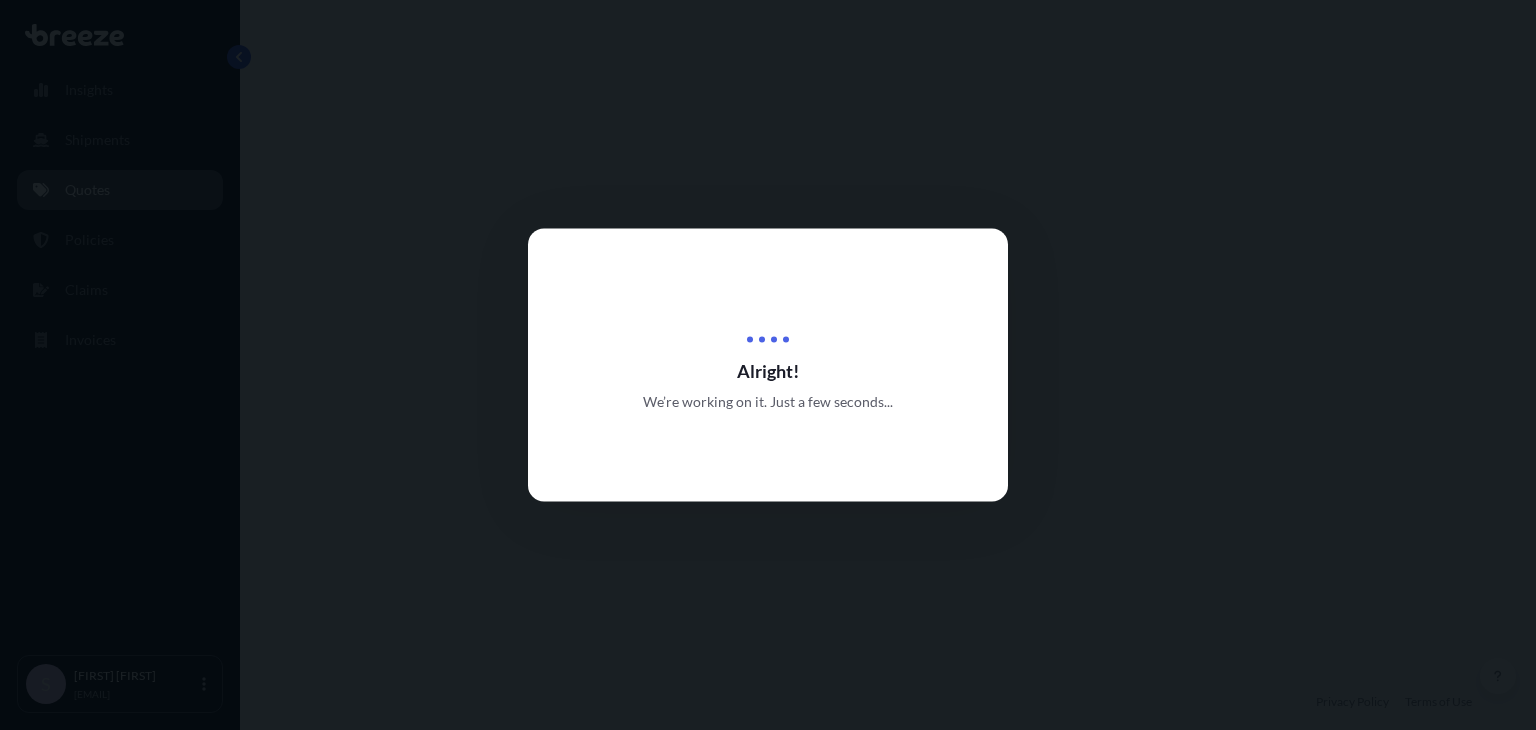 select on "2" 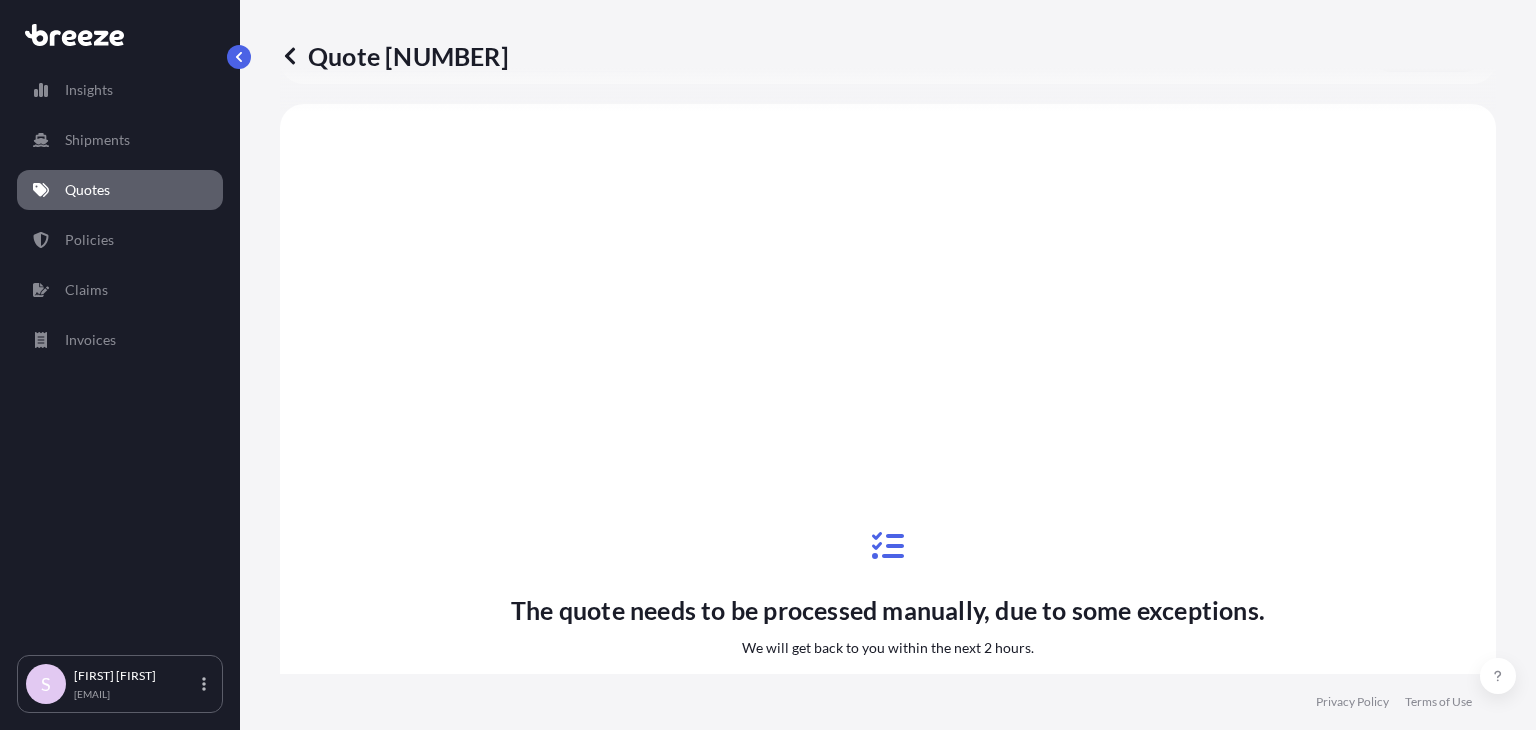 scroll, scrollTop: 771, scrollLeft: 0, axis: vertical 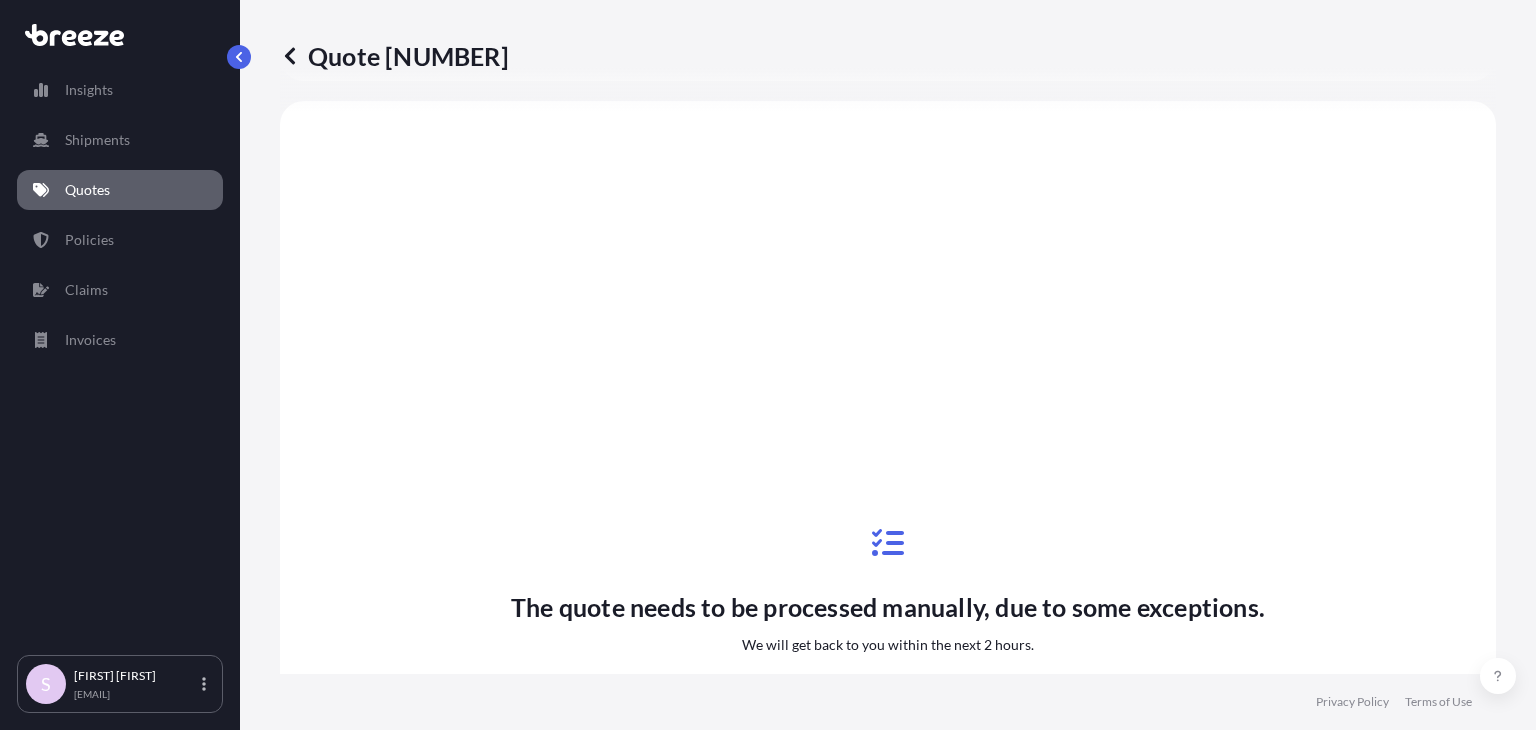click on "Quote [NUMBER]" at bounding box center [394, 56] 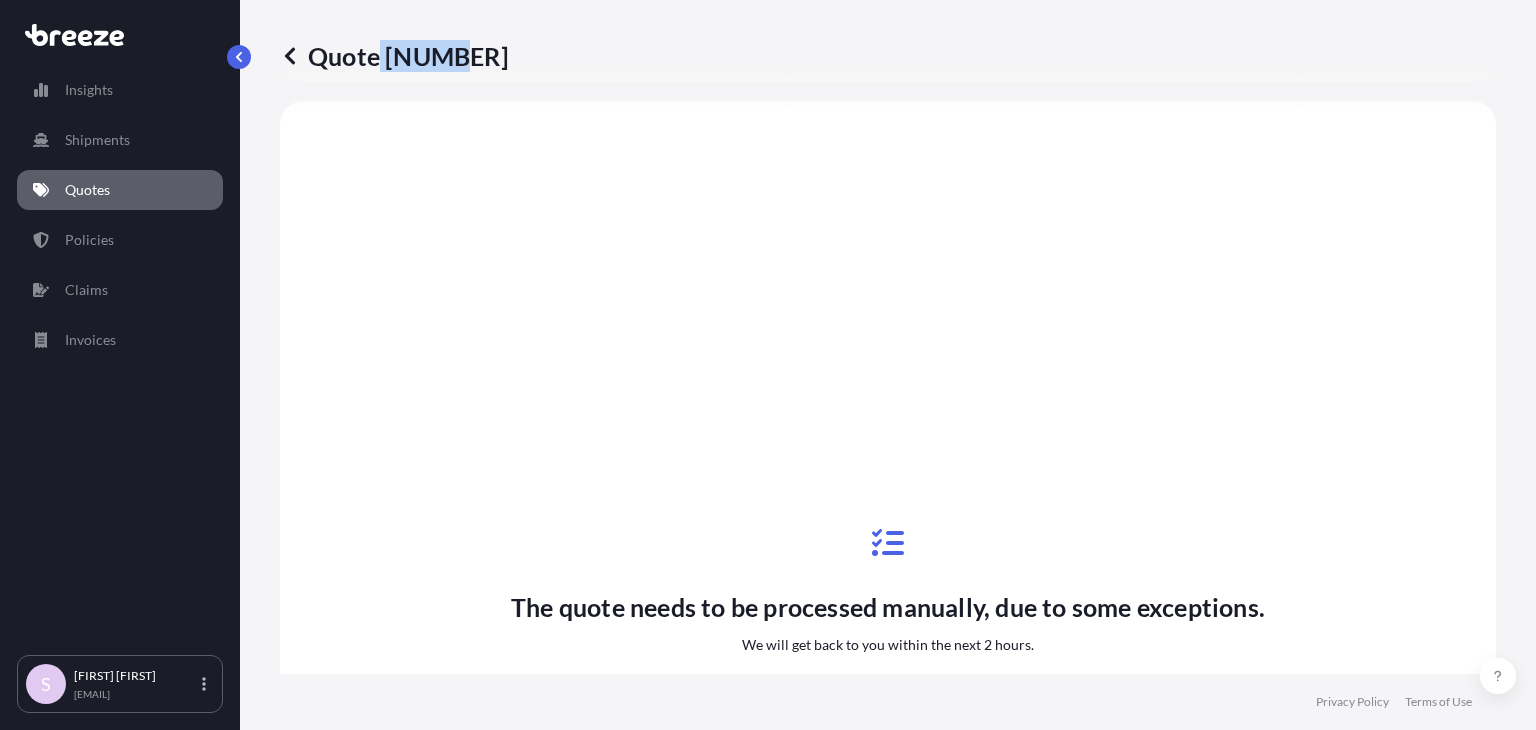 click on "Quote [NUMBER]" at bounding box center [394, 56] 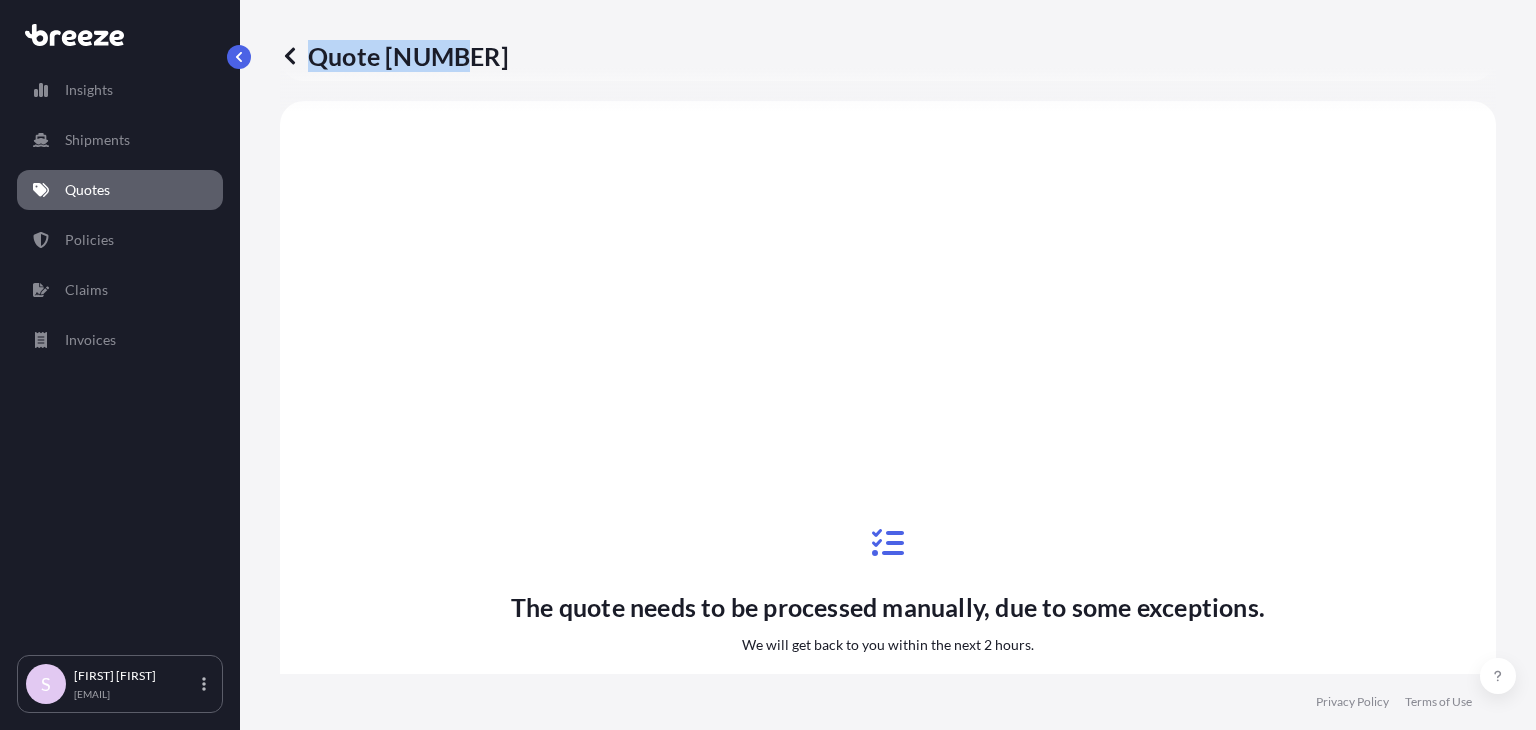 drag, startPoint x: 311, startPoint y: 56, endPoint x: 467, endPoint y: 61, distance: 156.08011 